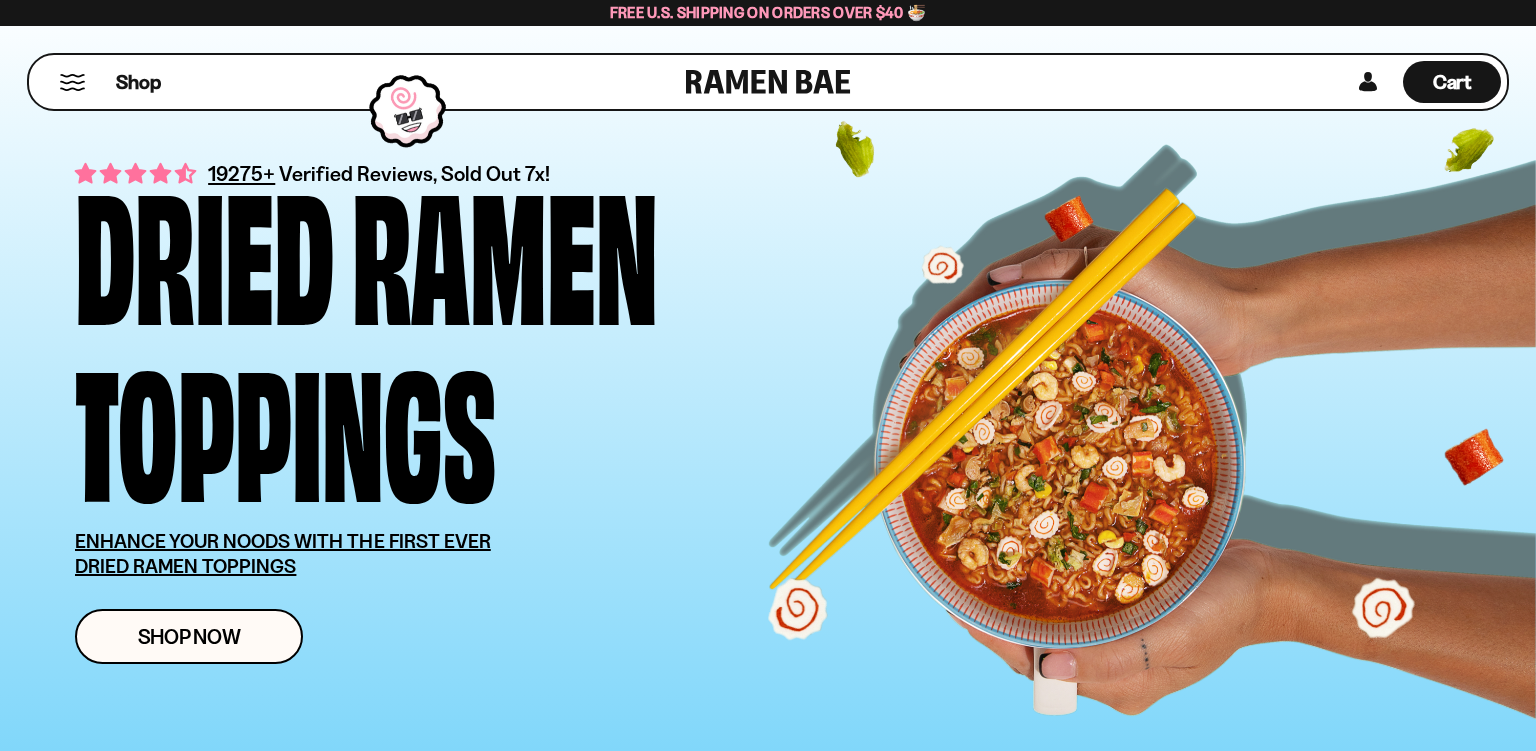 scroll, scrollTop: 0, scrollLeft: 0, axis: both 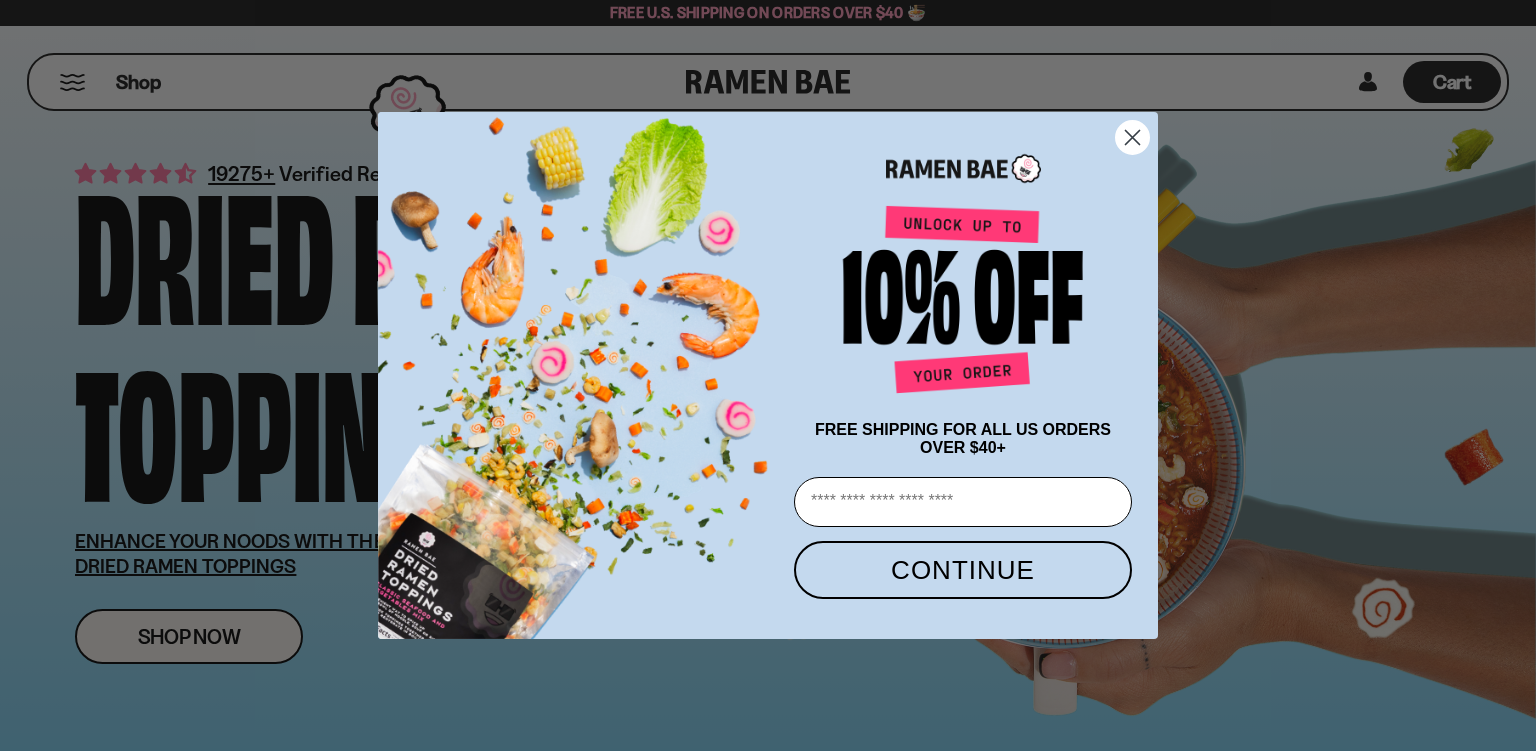 click 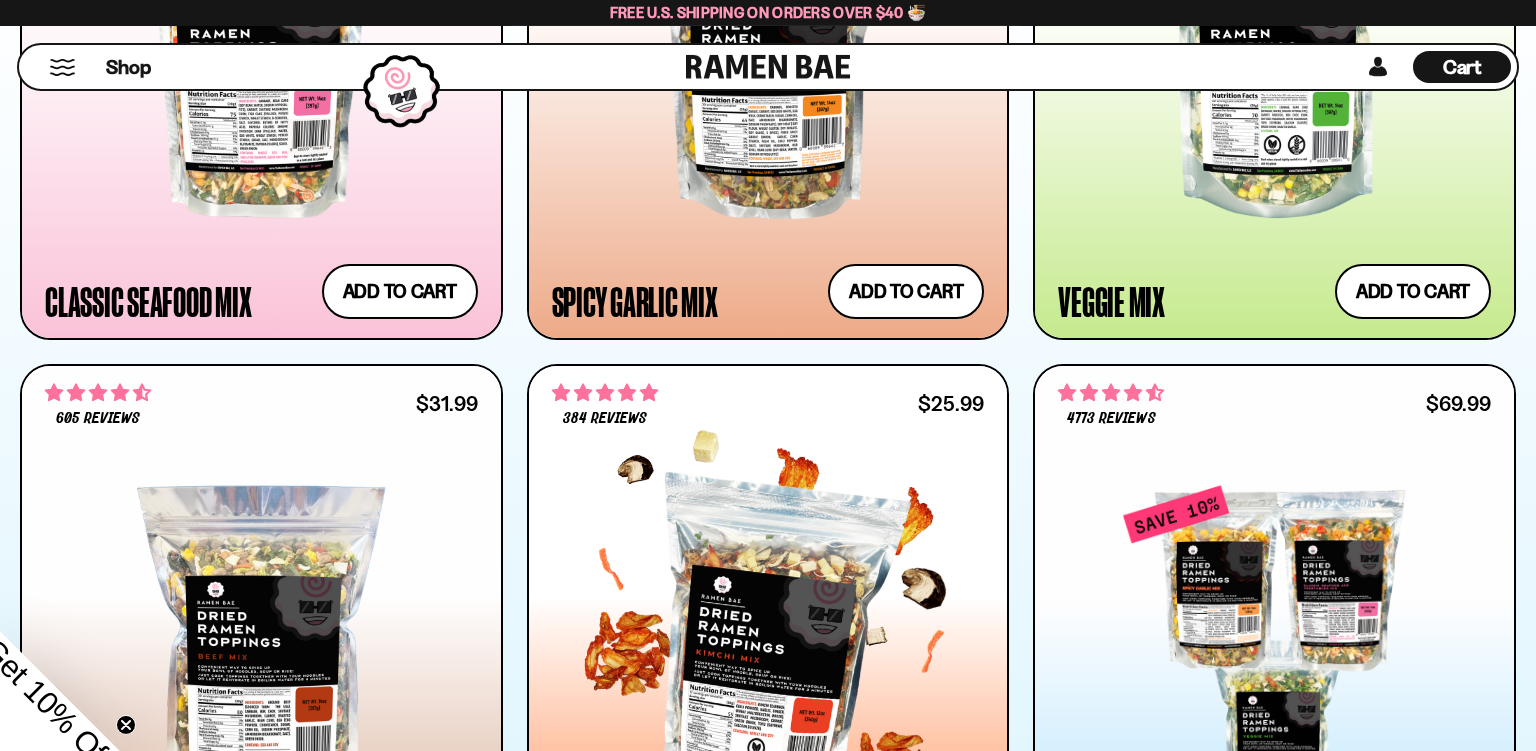 scroll, scrollTop: 1267, scrollLeft: 0, axis: vertical 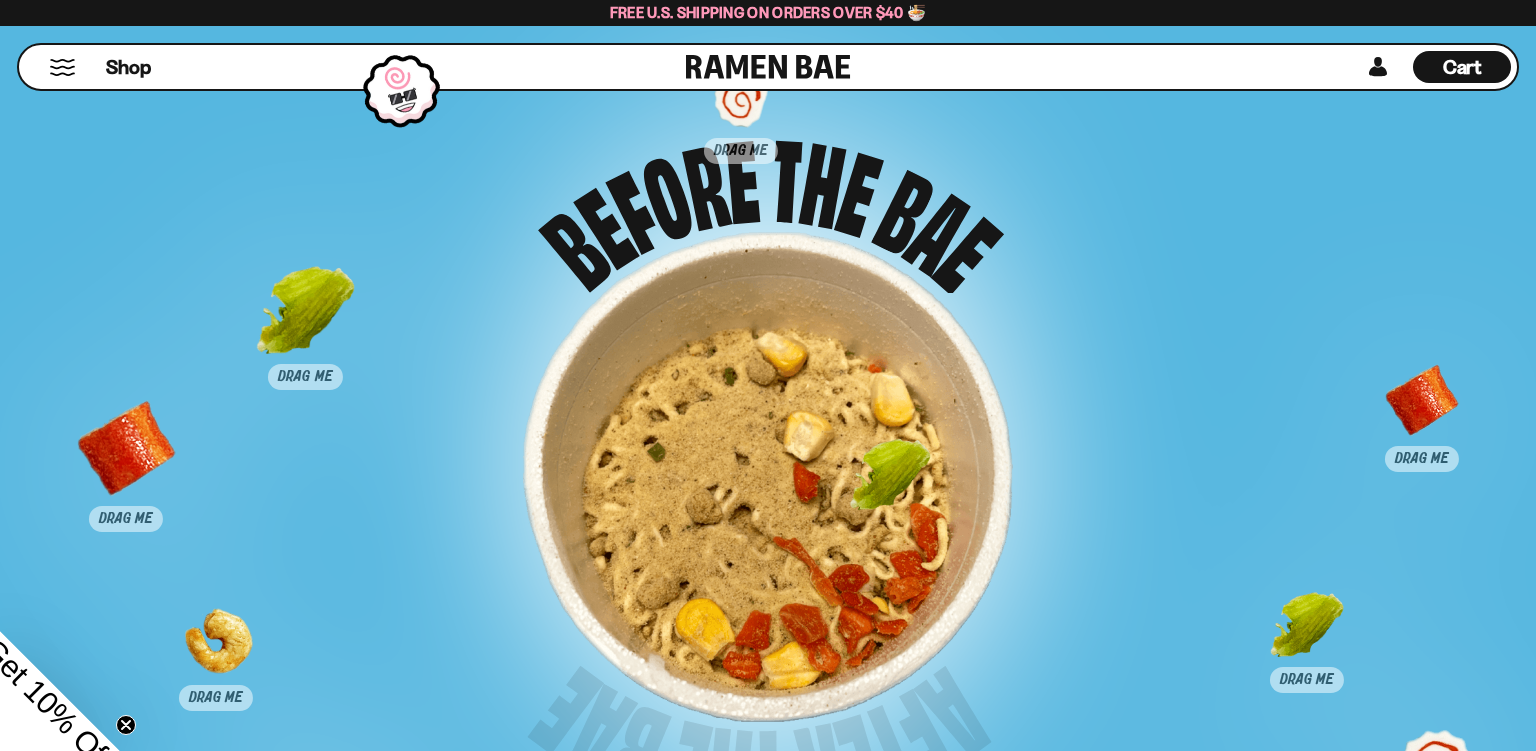 drag, startPoint x: 1230, startPoint y: 243, endPoint x: 877, endPoint y: 516, distance: 446.2488 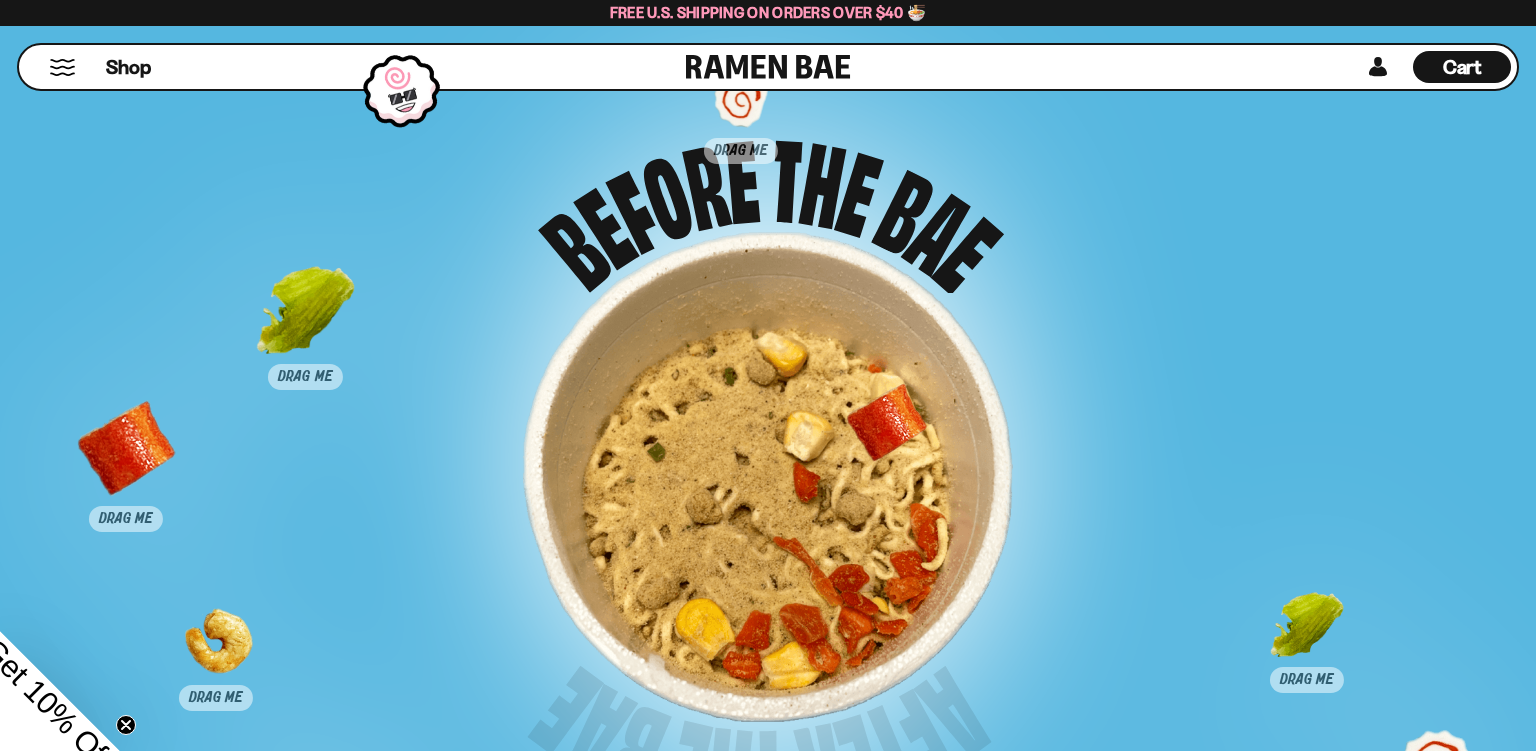 drag, startPoint x: 1435, startPoint y: 417, endPoint x: 900, endPoint y: 439, distance: 535.45215 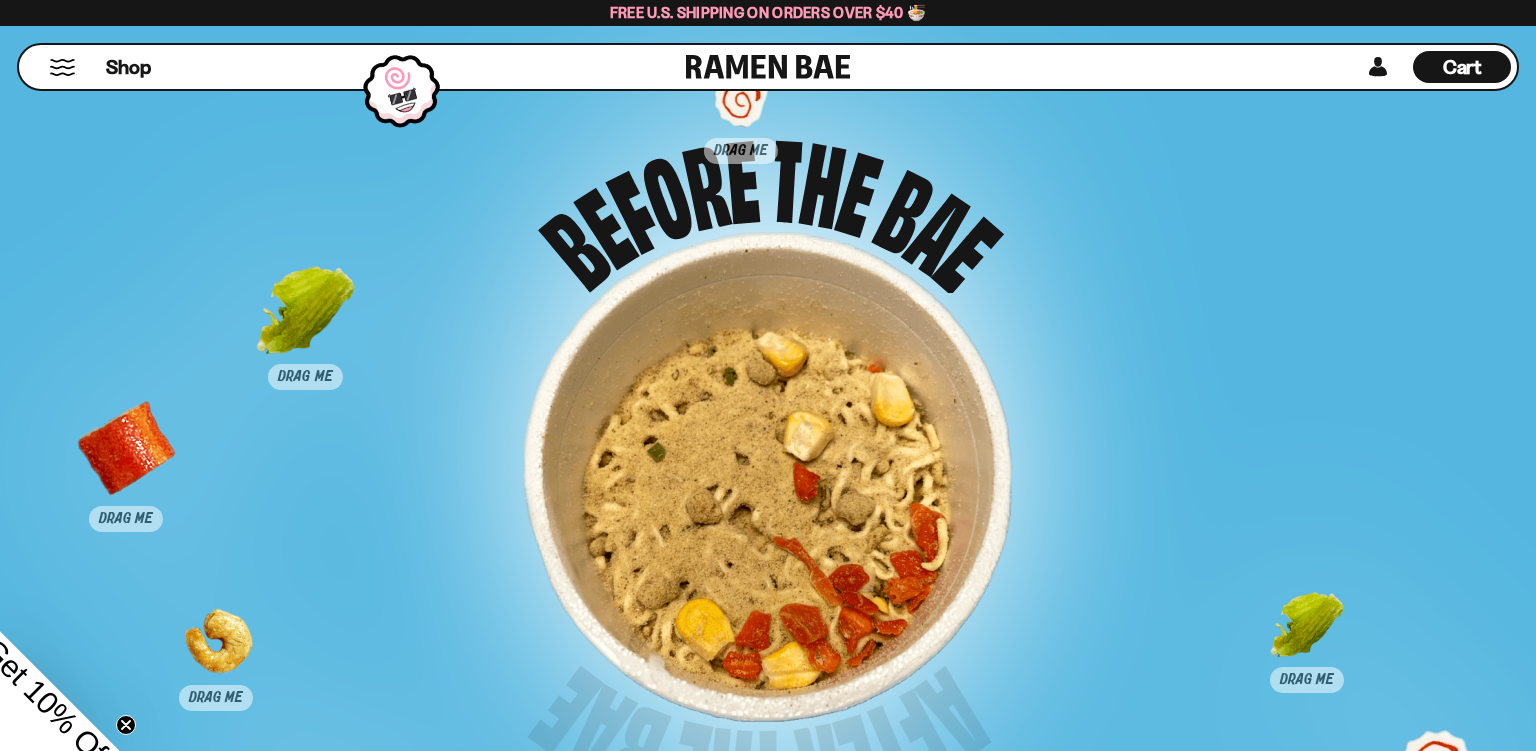 scroll, scrollTop: 9504, scrollLeft: 0, axis: vertical 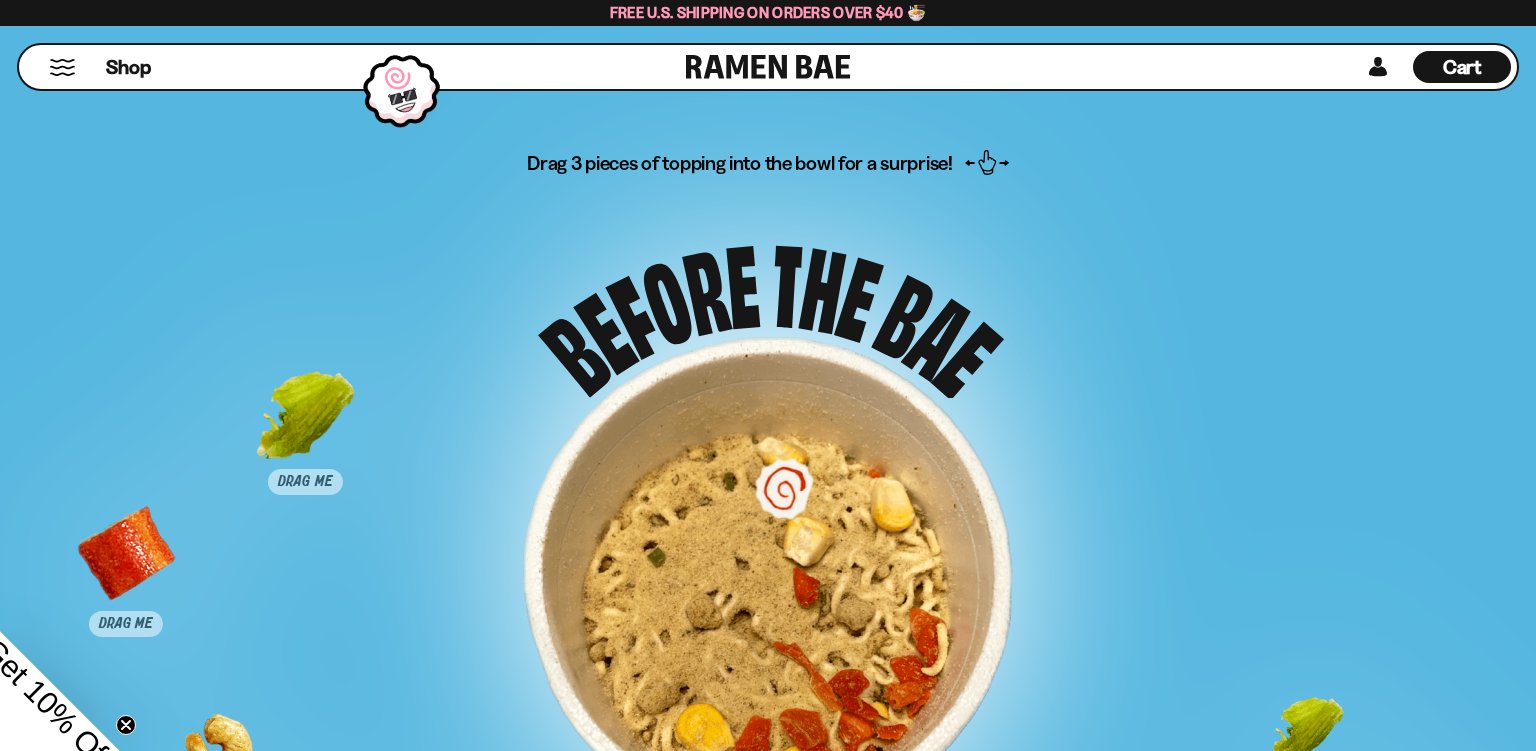 drag, startPoint x: 739, startPoint y: 260, endPoint x: 782, endPoint y: 545, distance: 288.22562 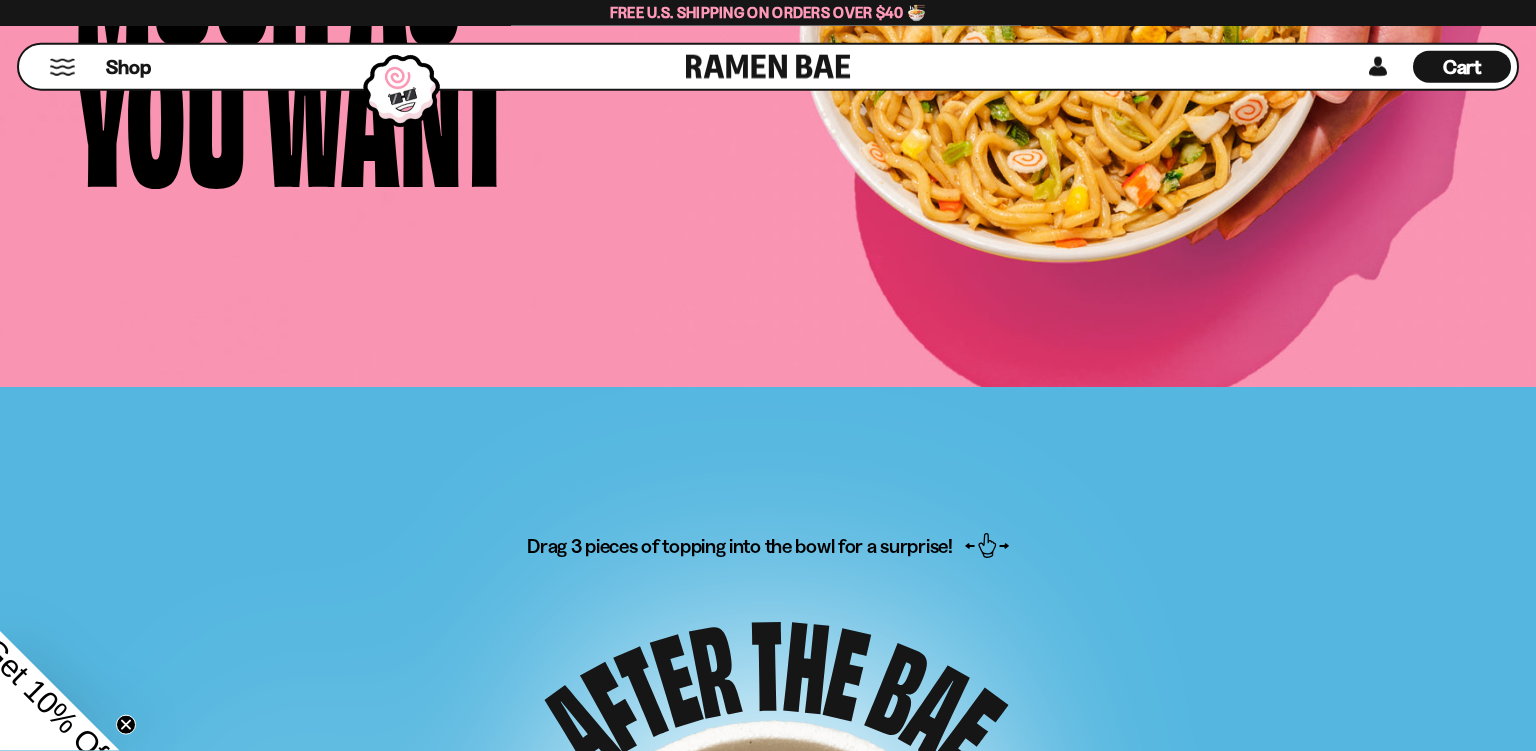 scroll, scrollTop: 8902, scrollLeft: 0, axis: vertical 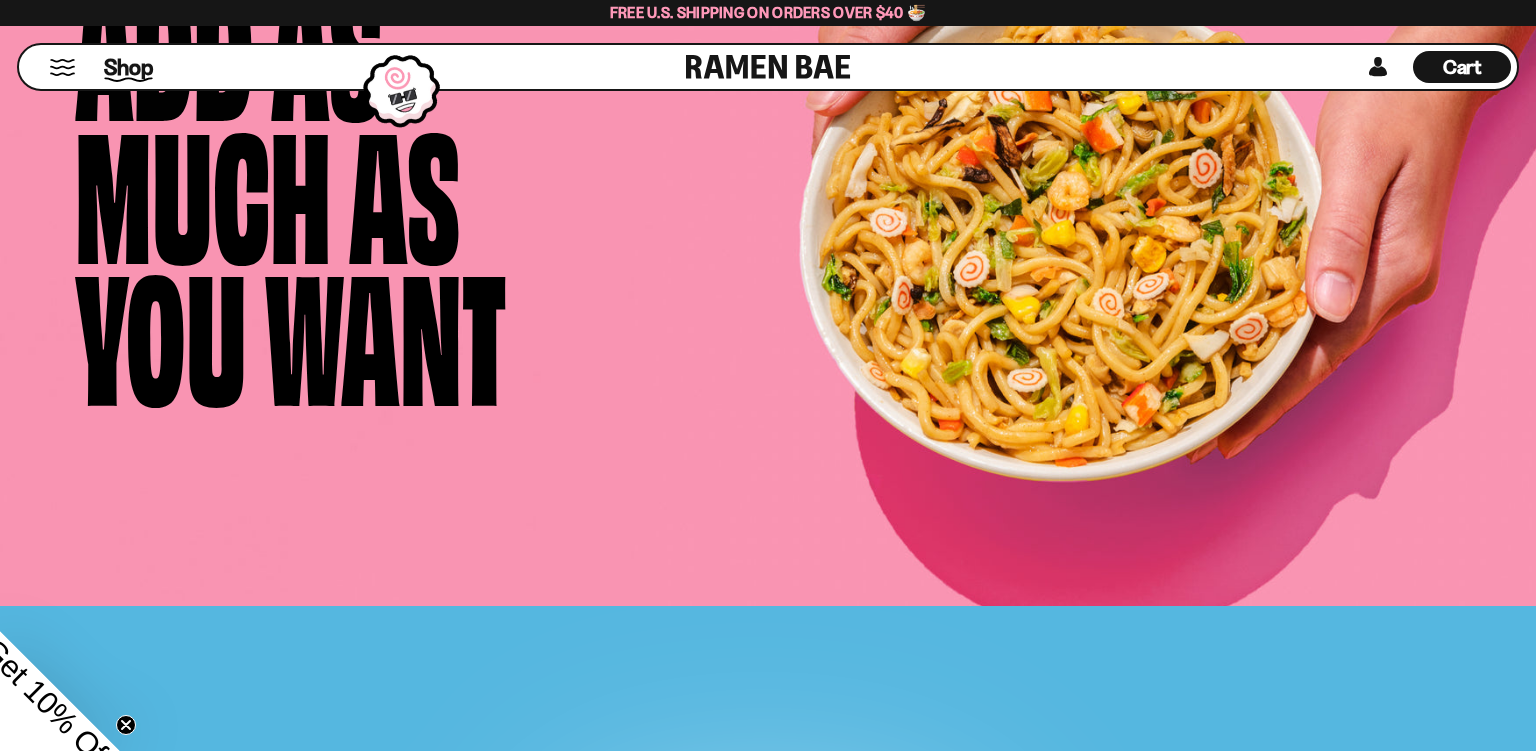 click on "Shop" at bounding box center (128, 67) 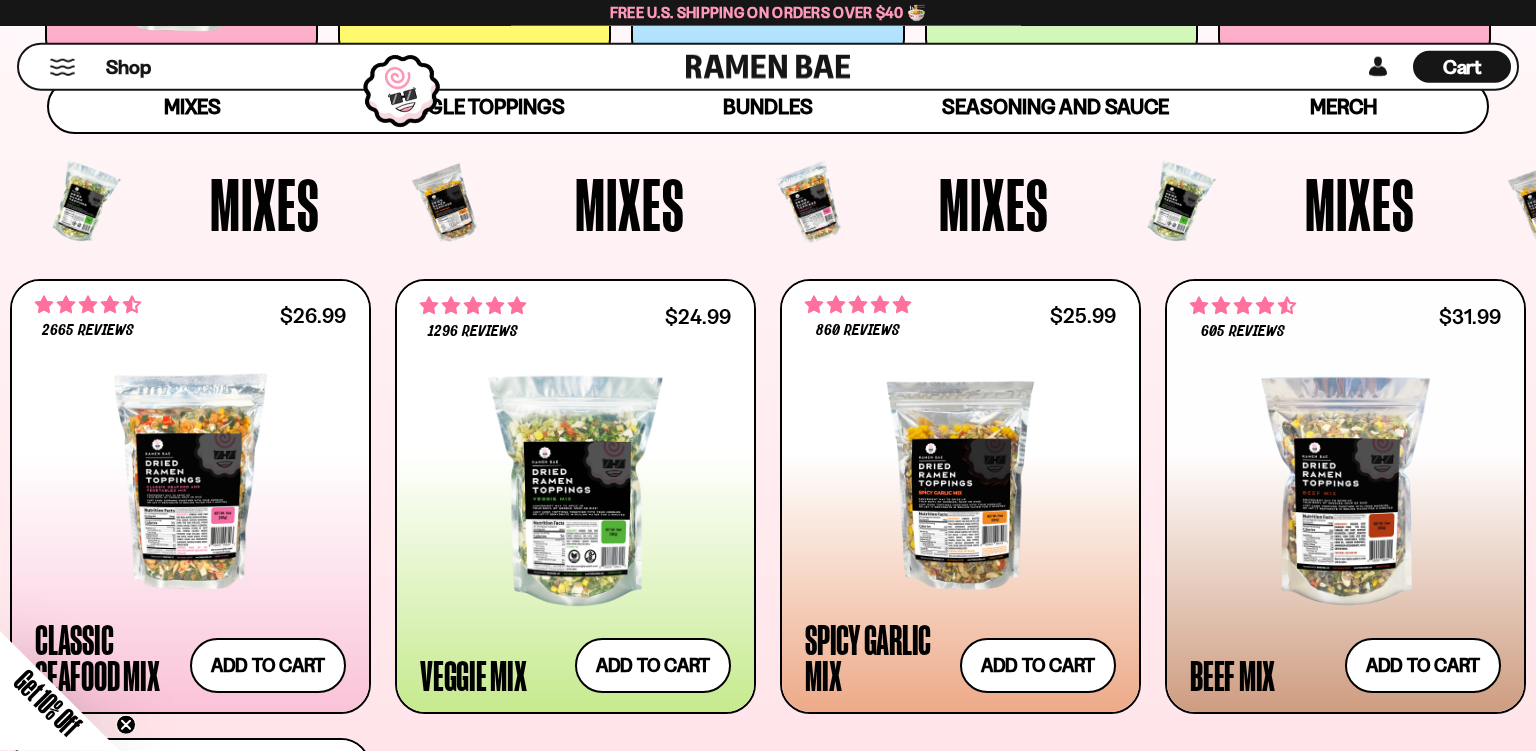 scroll, scrollTop: 633, scrollLeft: 0, axis: vertical 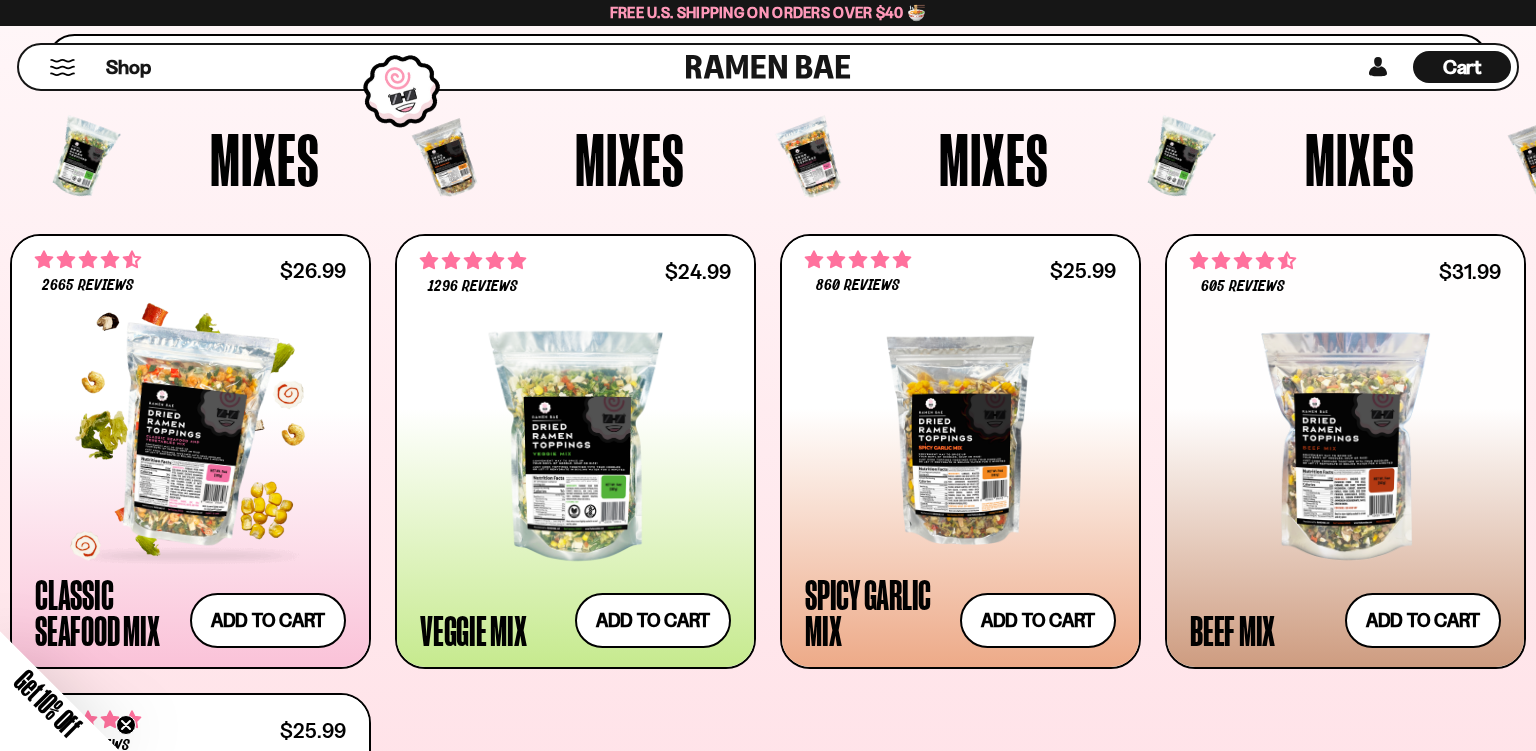 click at bounding box center [190, 436] 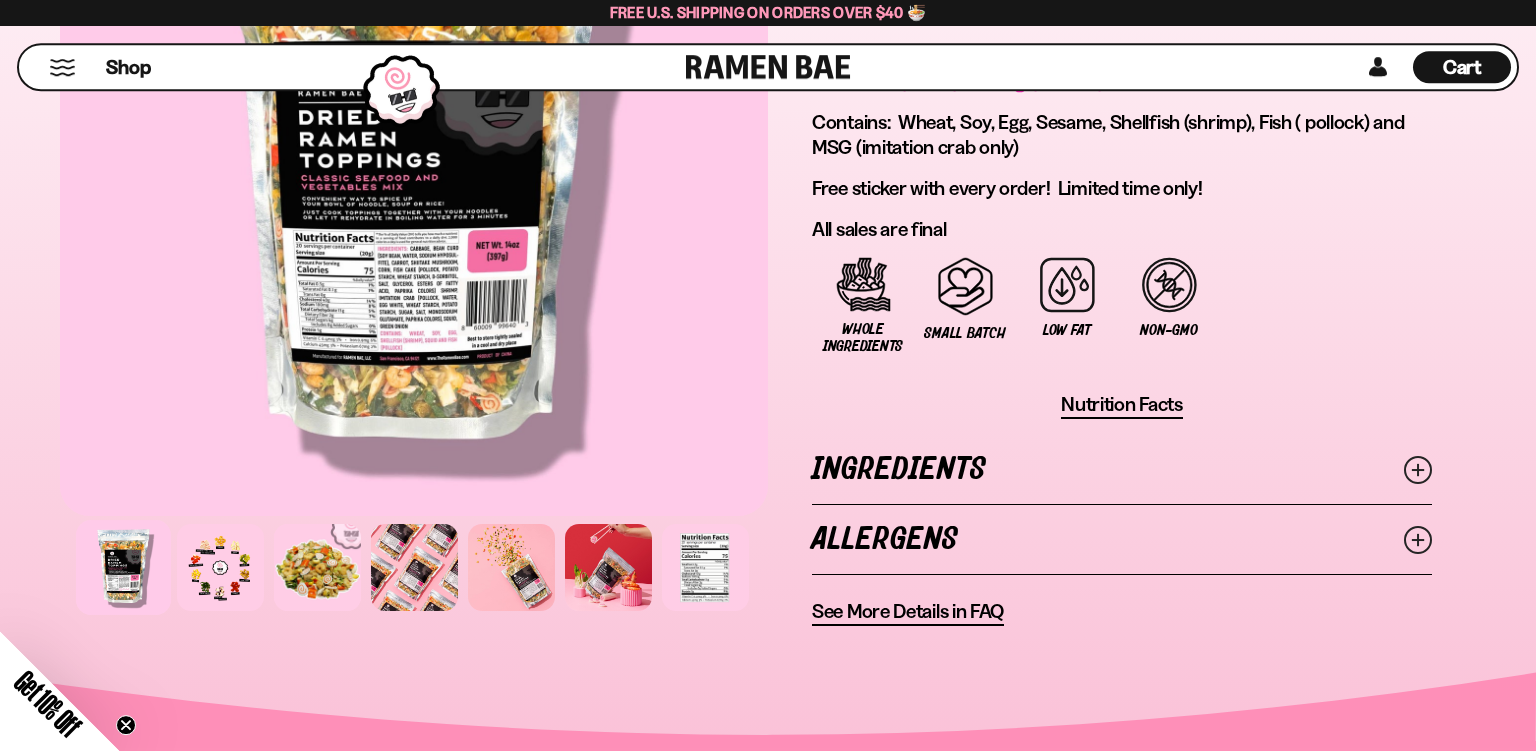 scroll, scrollTop: 1372, scrollLeft: 0, axis: vertical 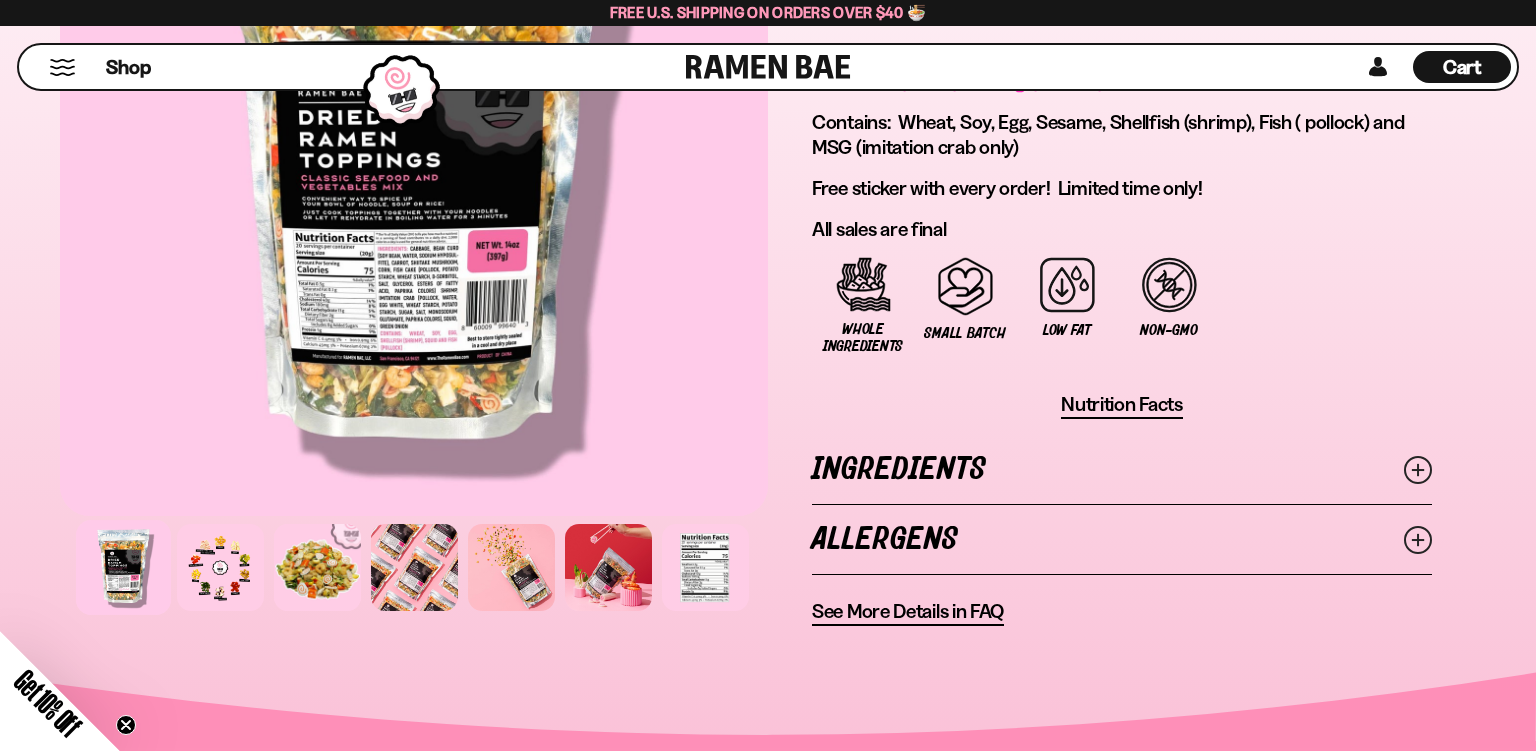 click 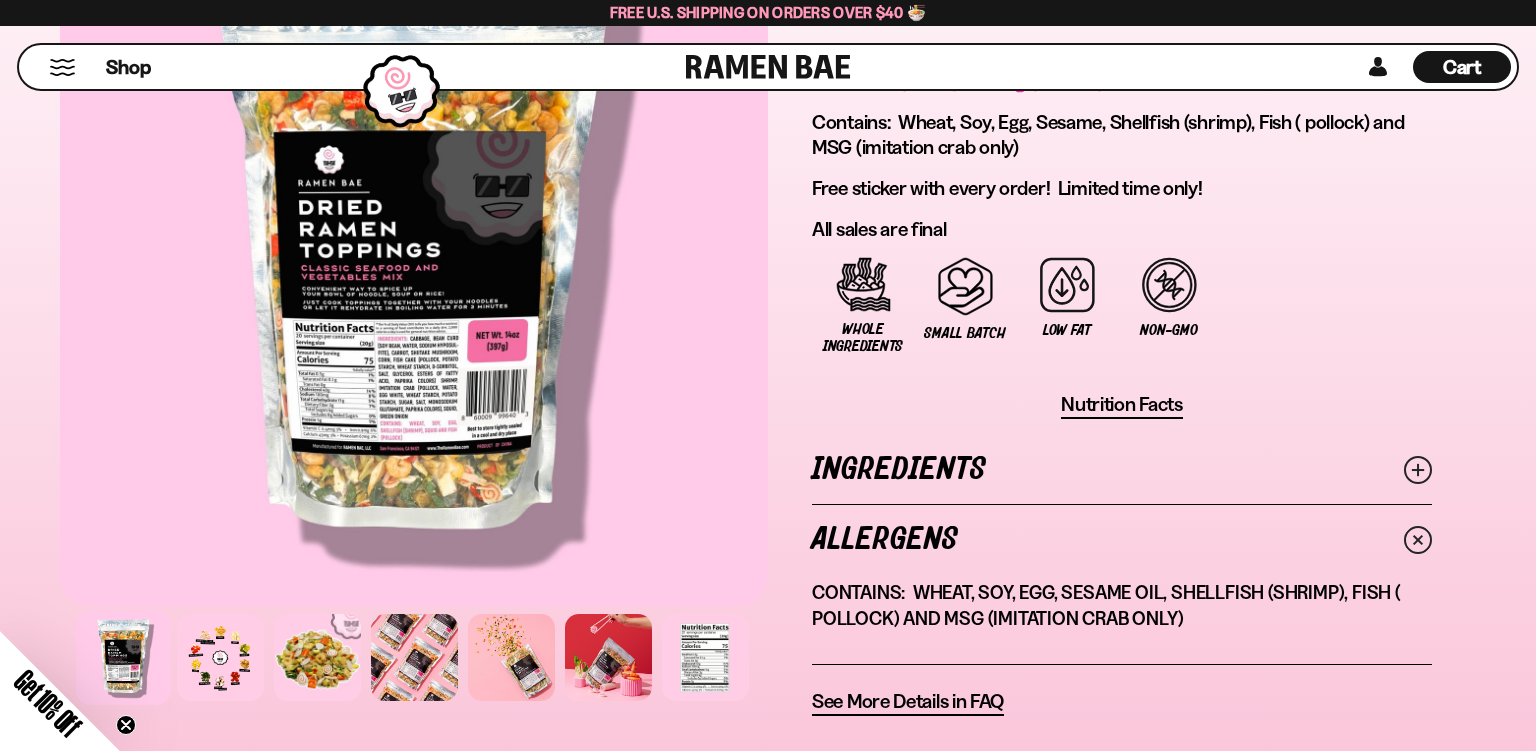 click 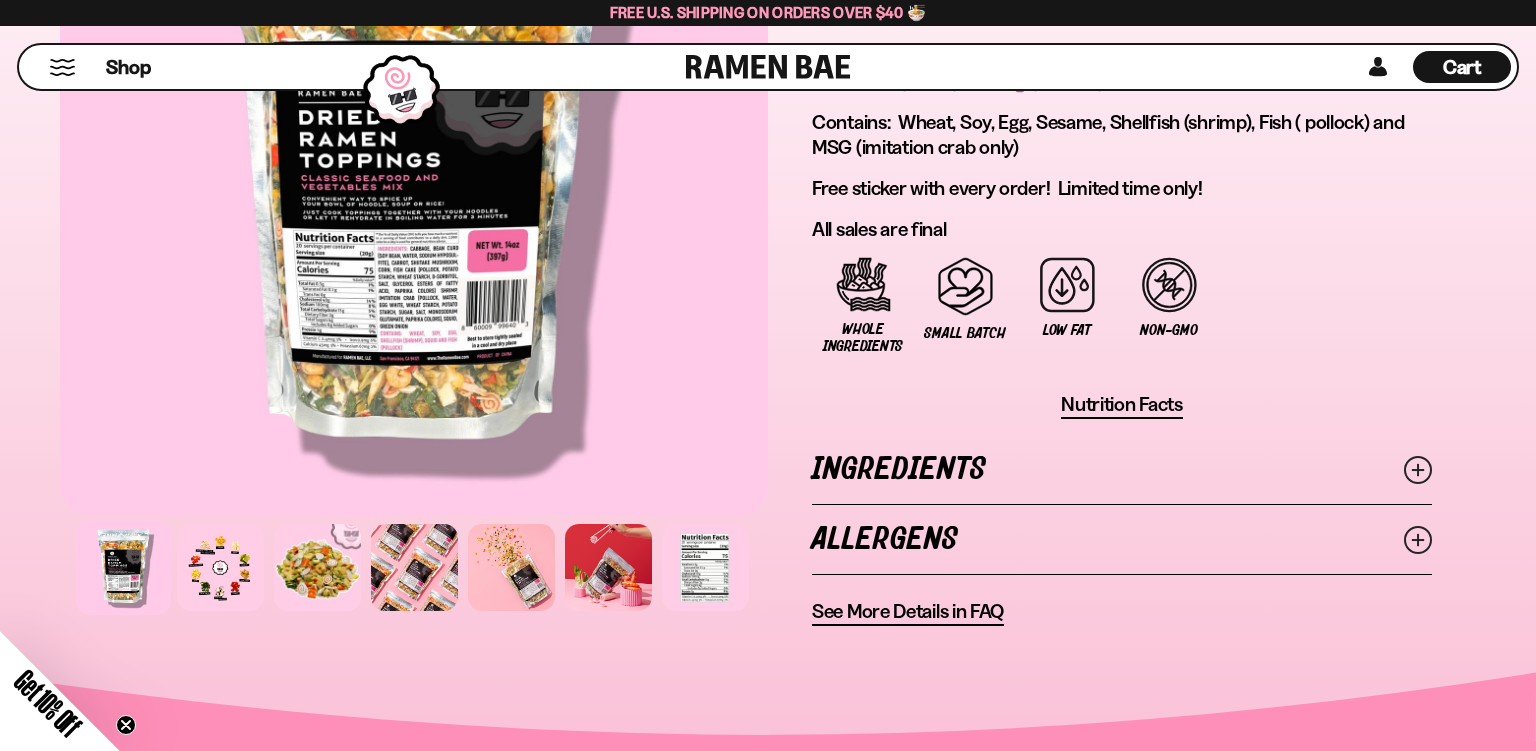 click 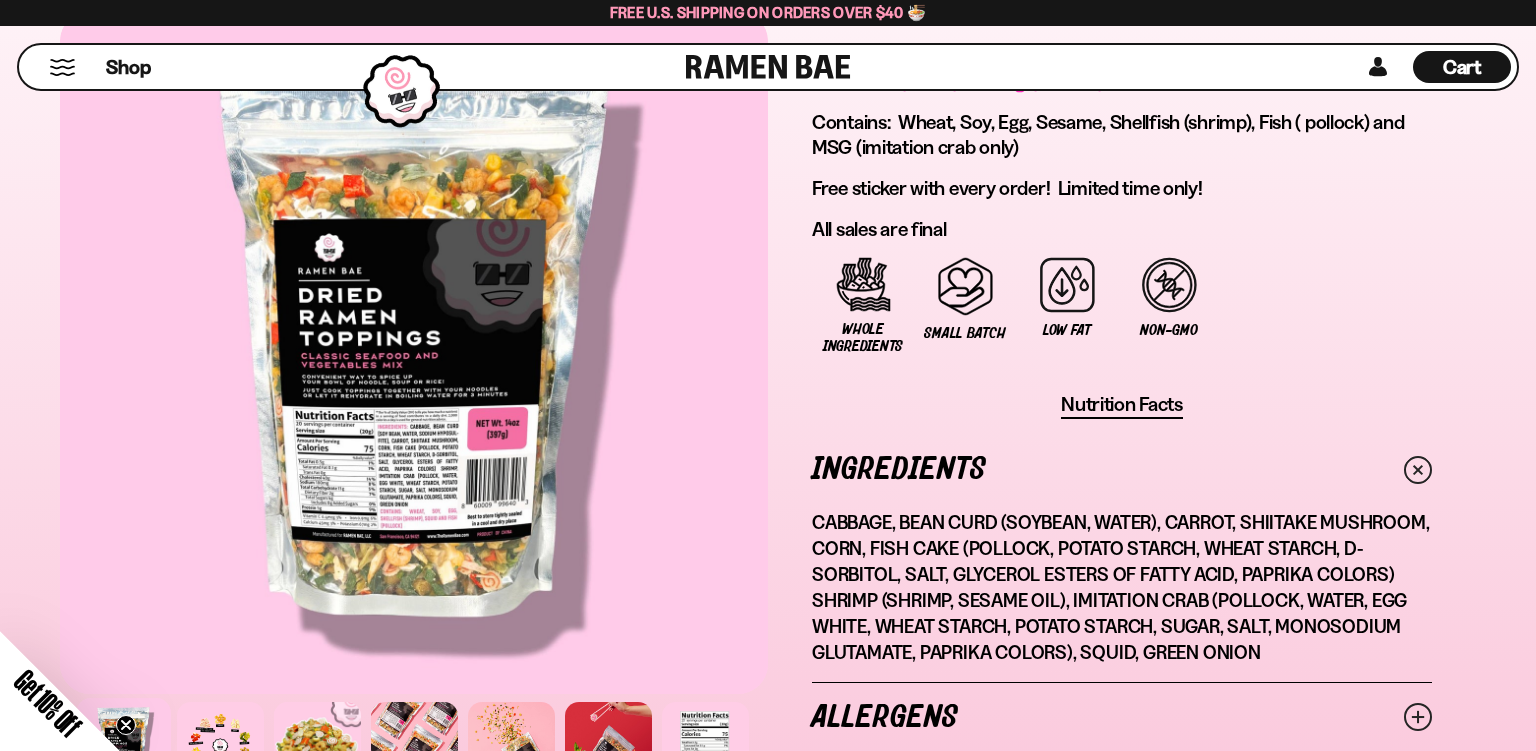 click 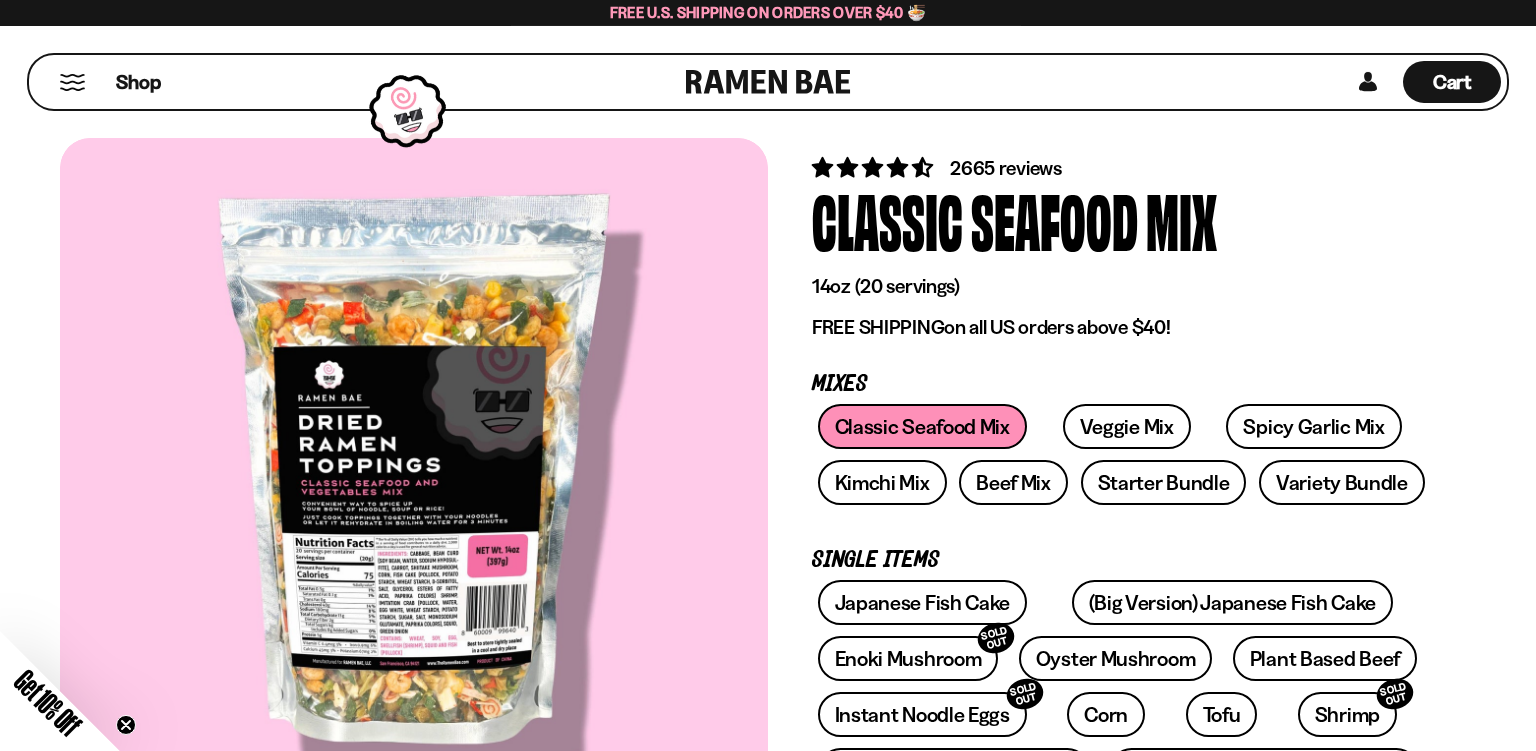 scroll, scrollTop: 0, scrollLeft: 0, axis: both 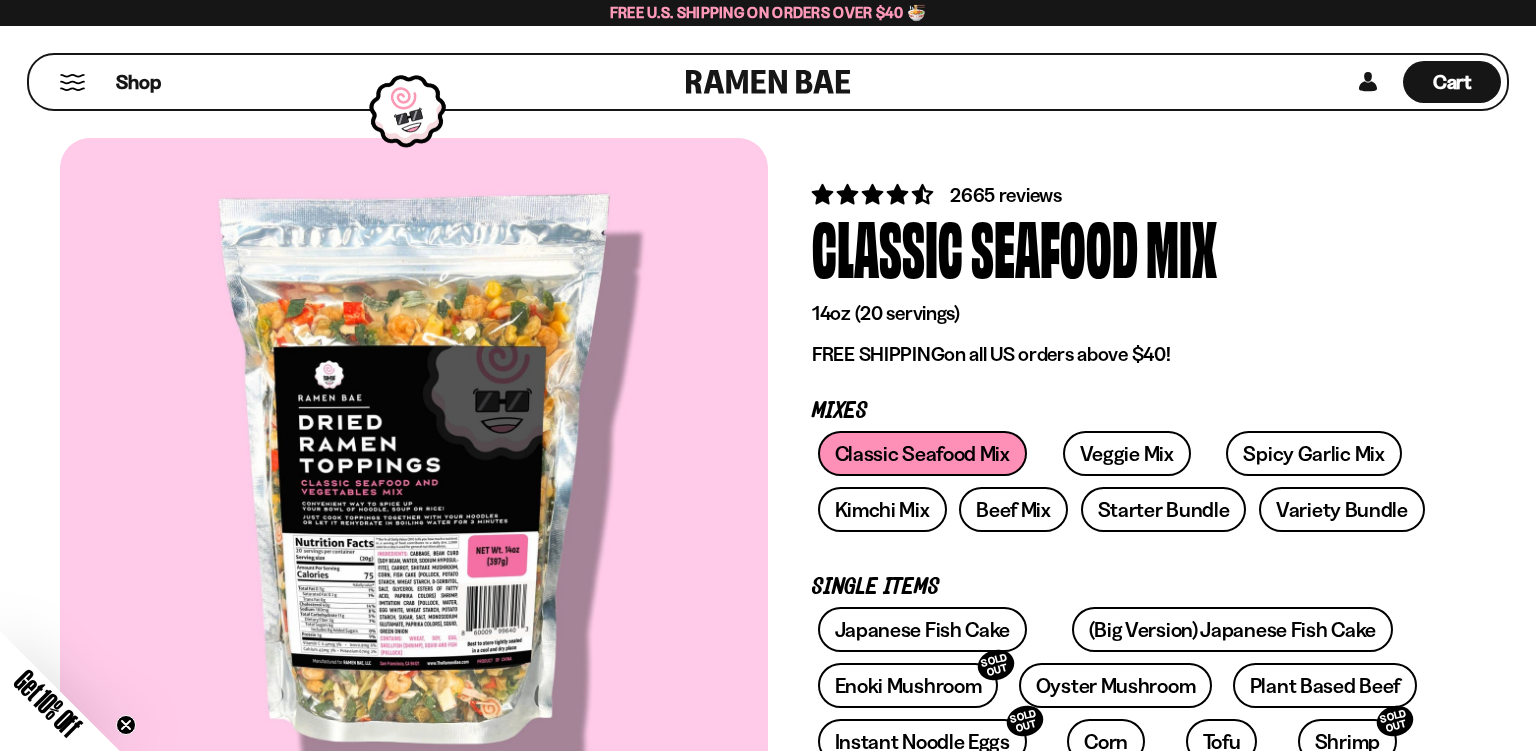 click at bounding box center [768, 82] 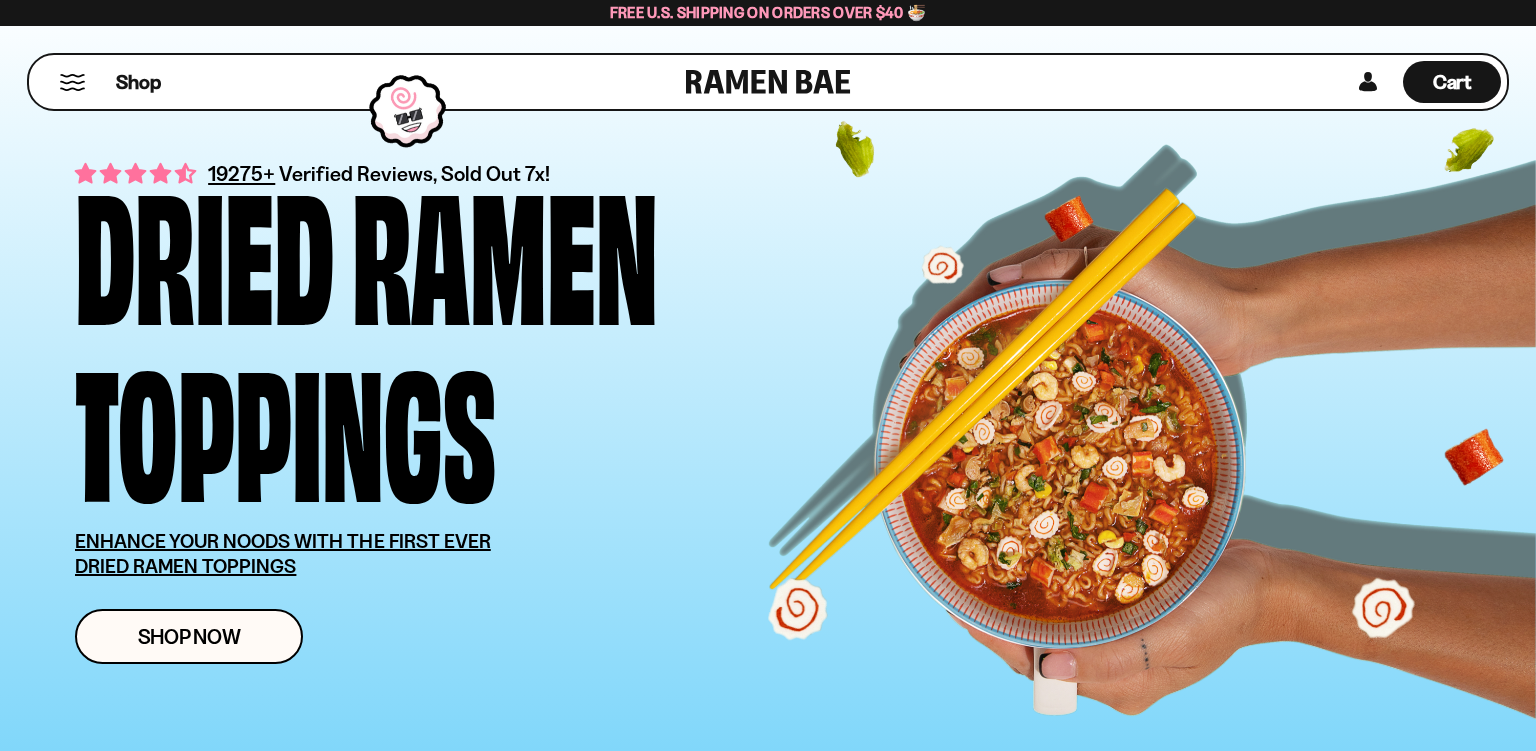 scroll, scrollTop: 0, scrollLeft: 0, axis: both 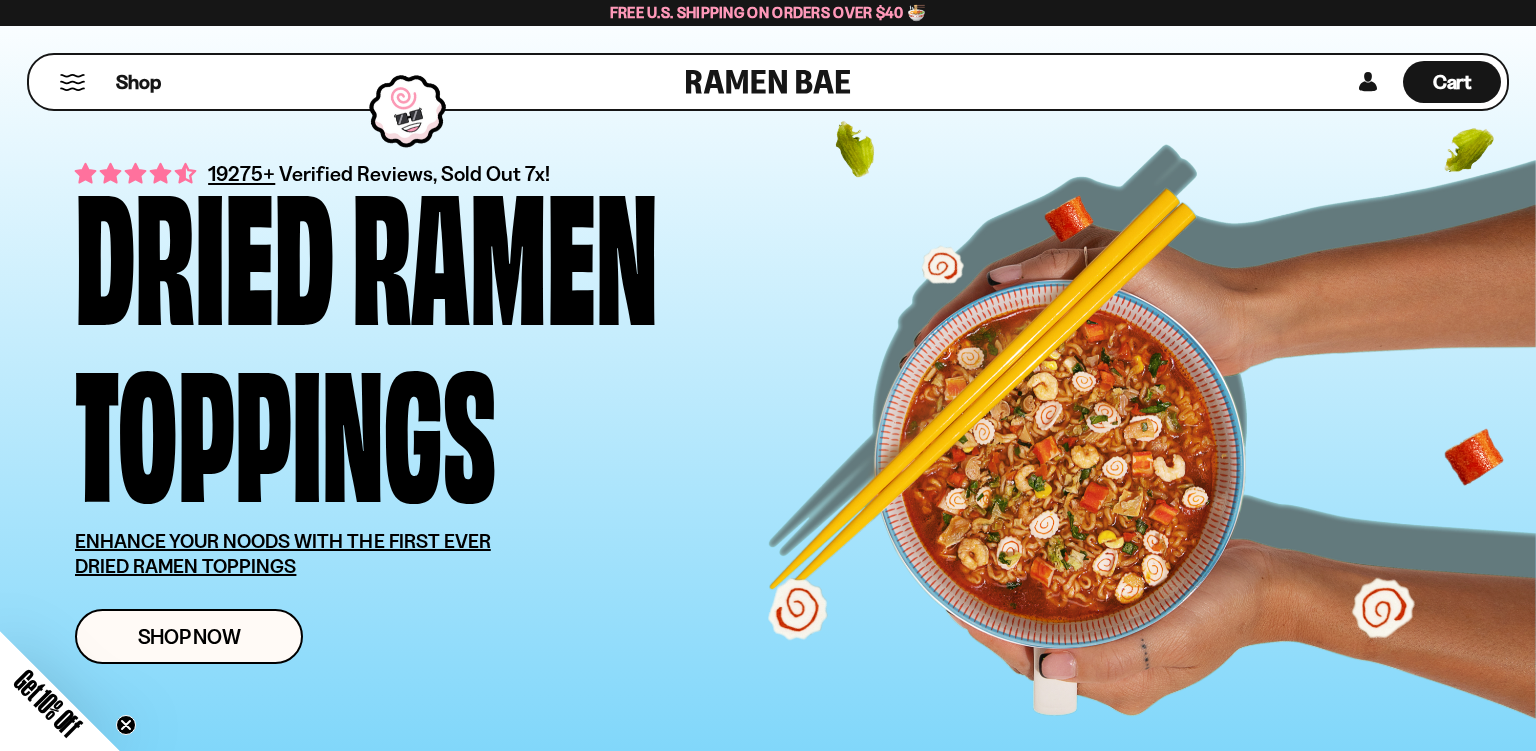 drag, startPoint x: 864, startPoint y: 71, endPoint x: 728, endPoint y: 84, distance: 136.6199 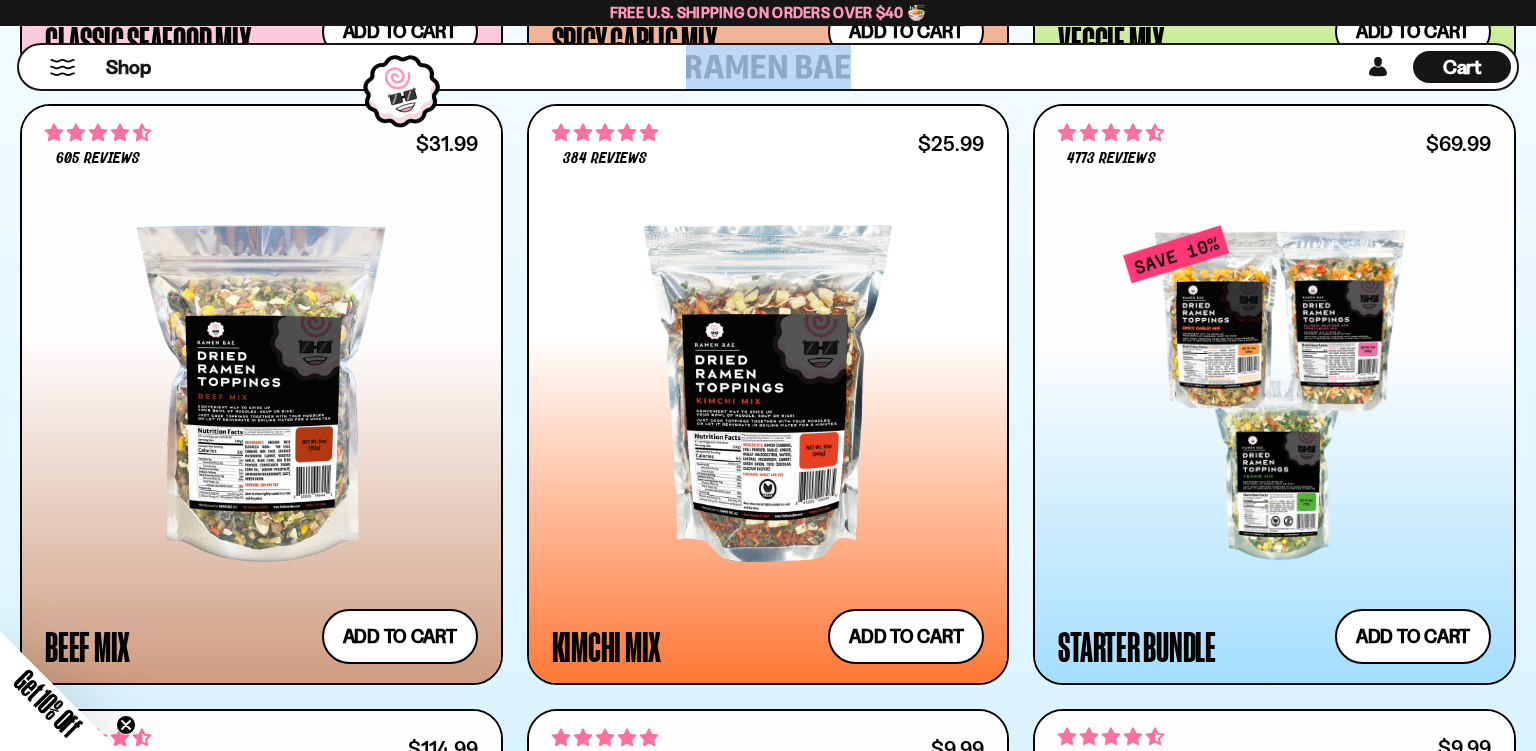 scroll, scrollTop: 1689, scrollLeft: 0, axis: vertical 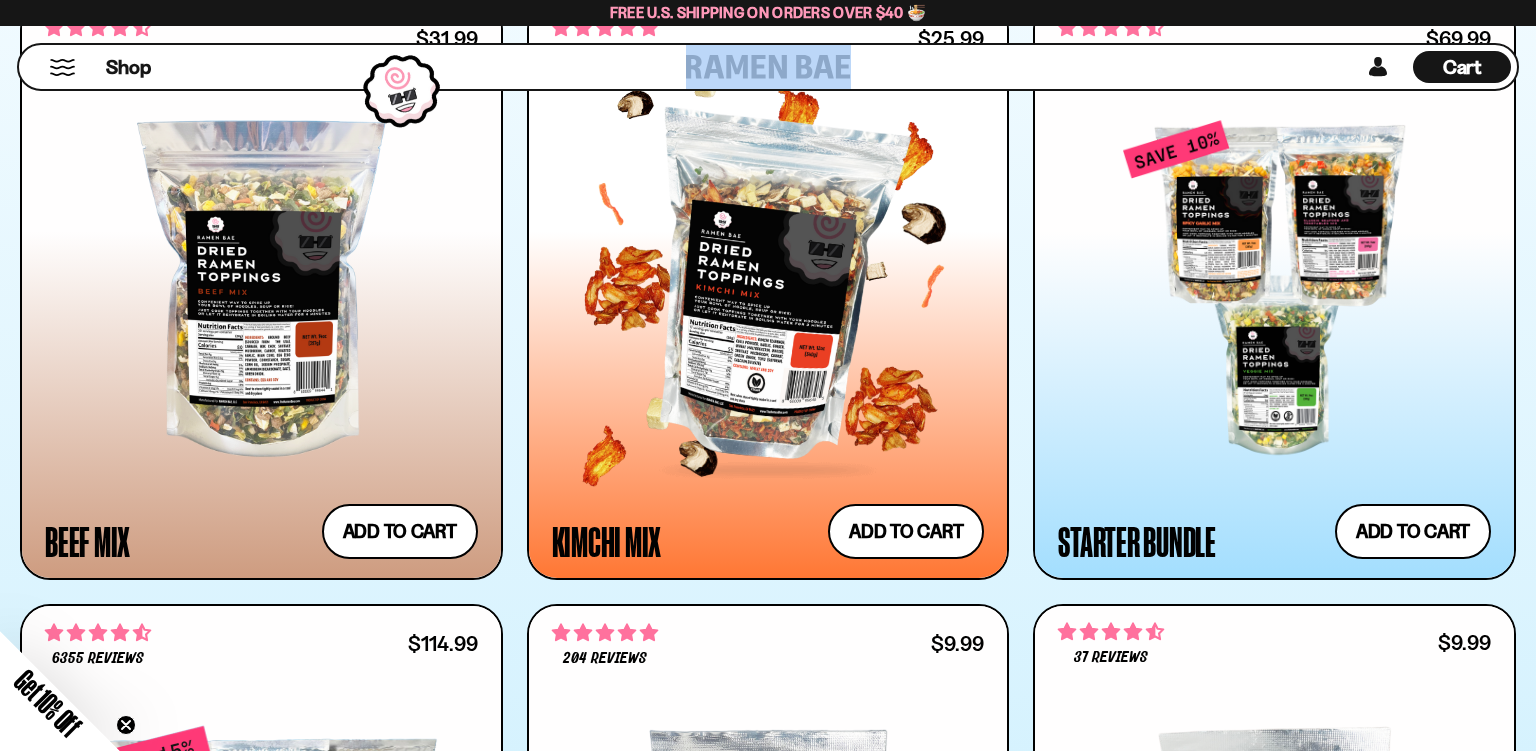 click at bounding box center (768, 288) 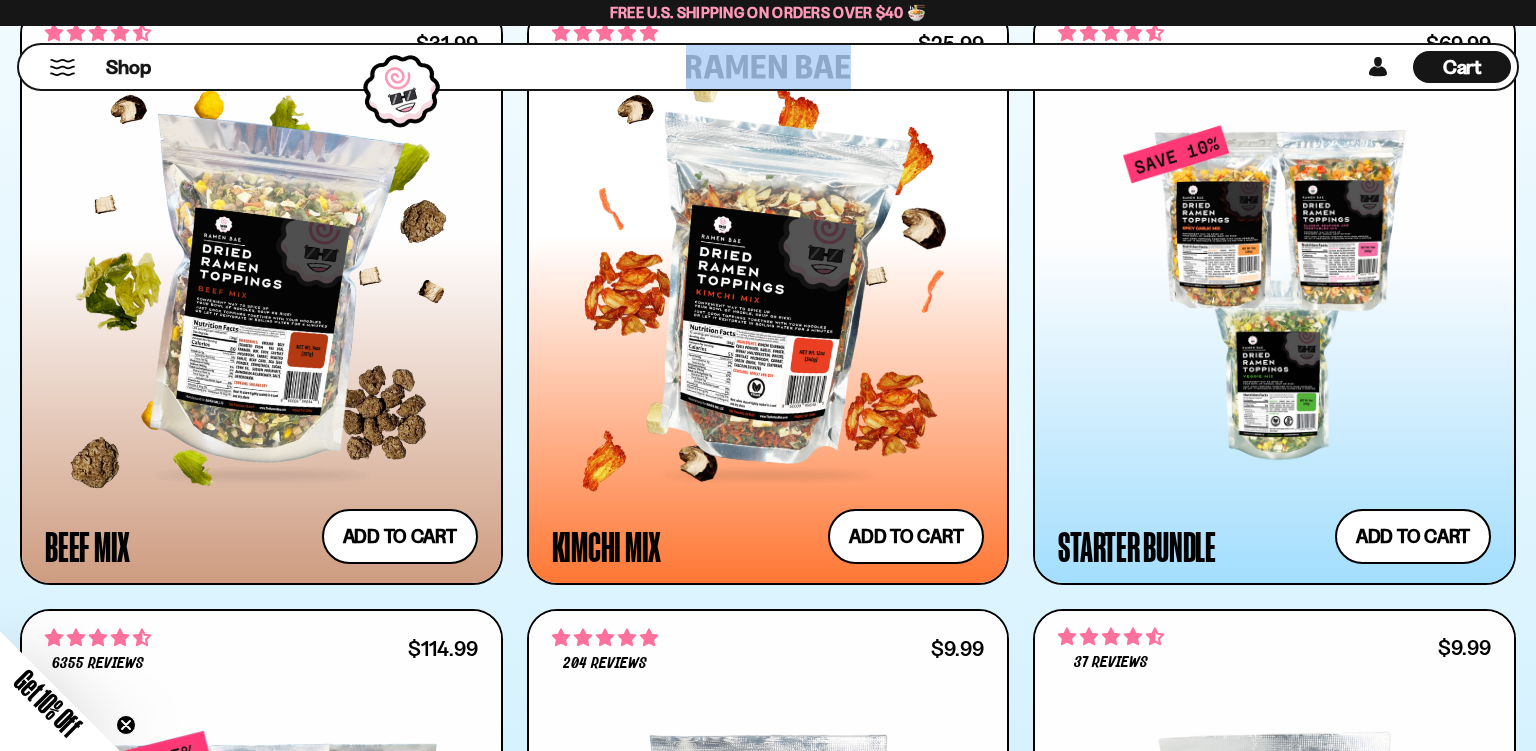 scroll, scrollTop: 1689, scrollLeft: 0, axis: vertical 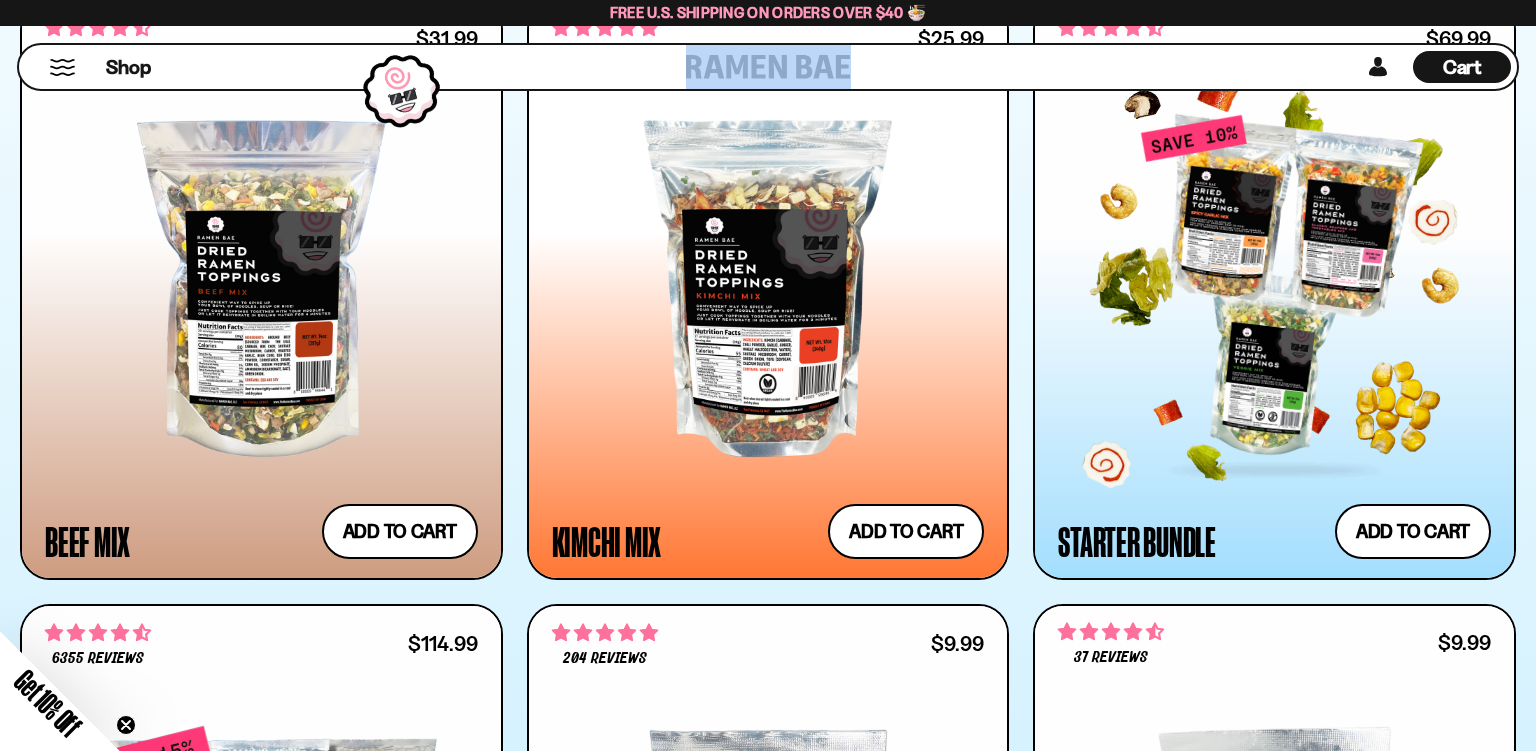 click at bounding box center (1274, 288) 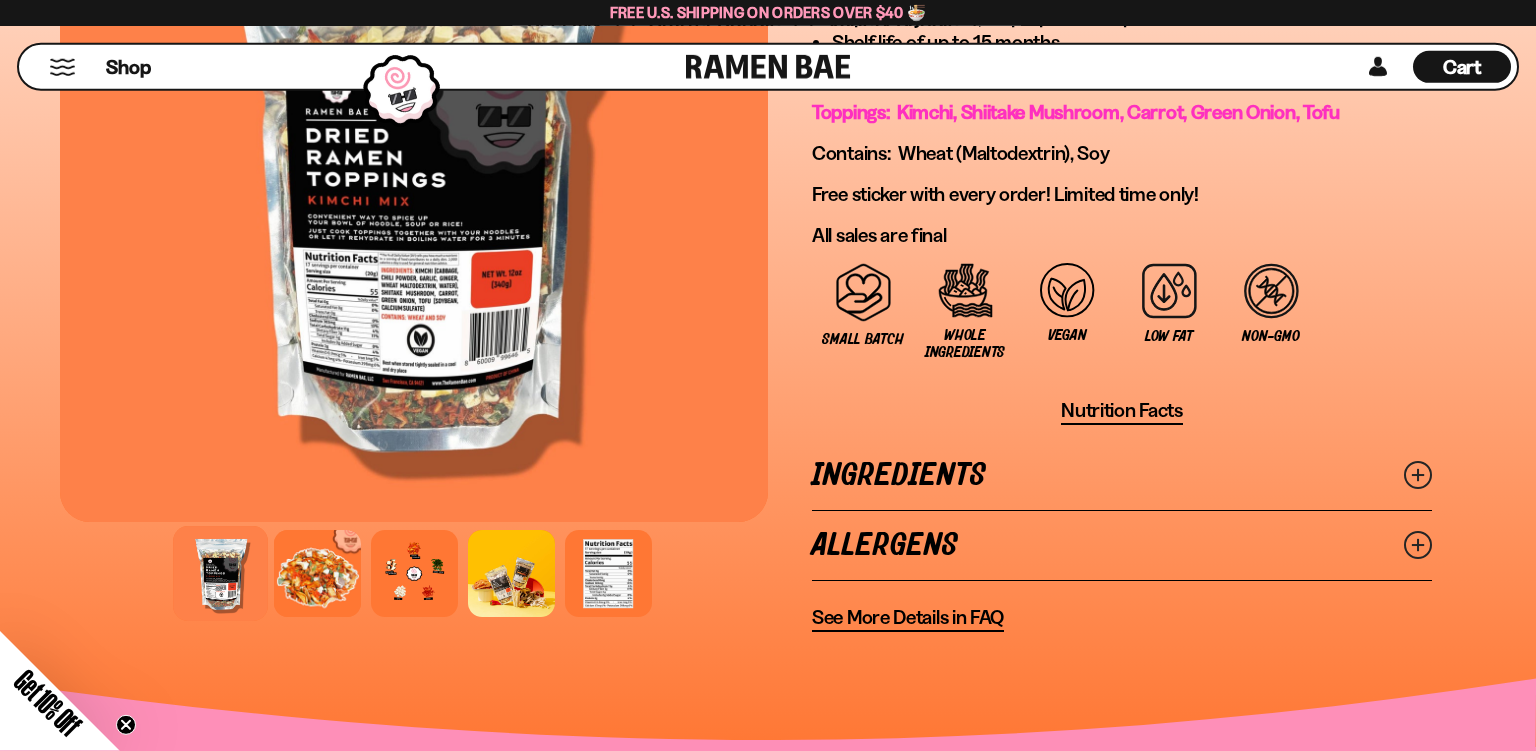 scroll, scrollTop: 1478, scrollLeft: 0, axis: vertical 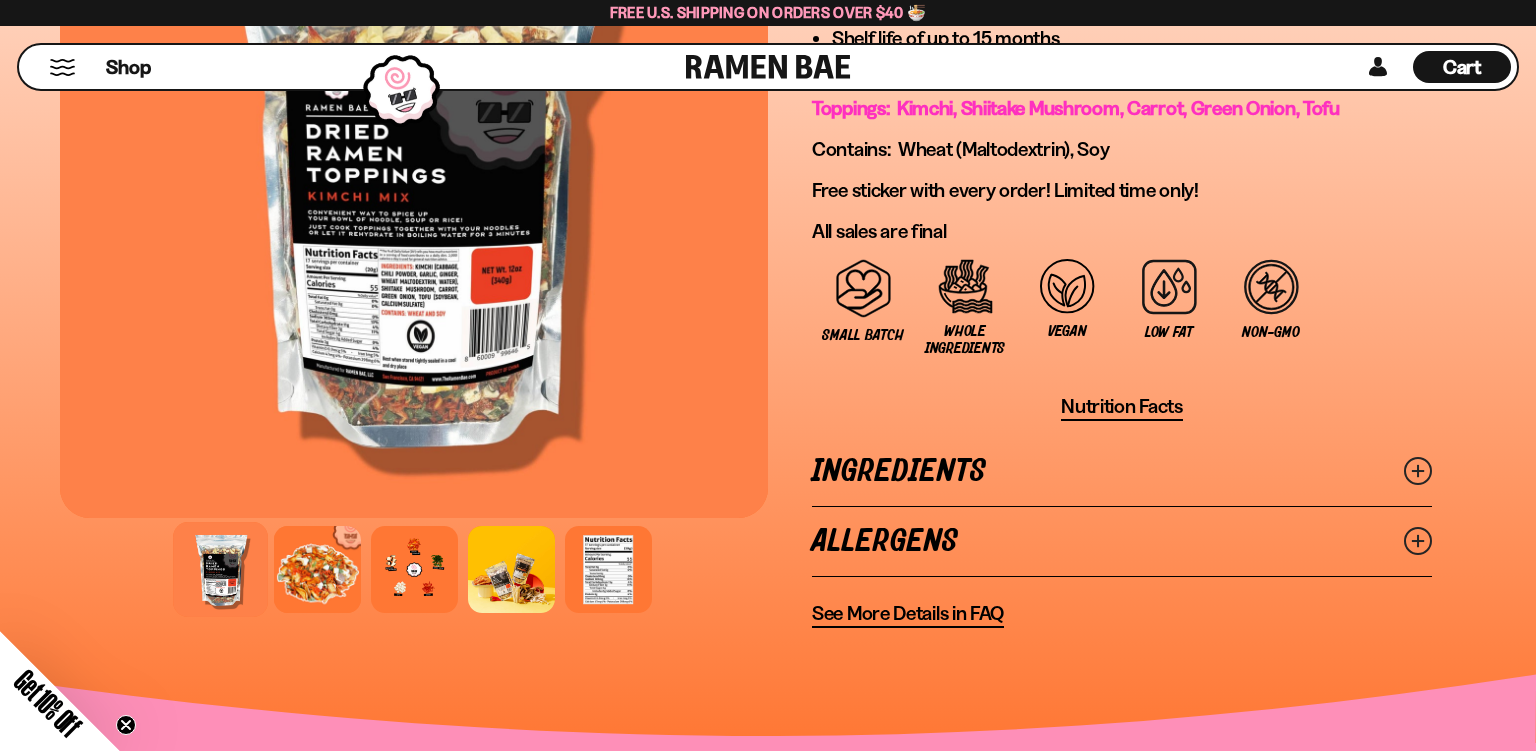 click 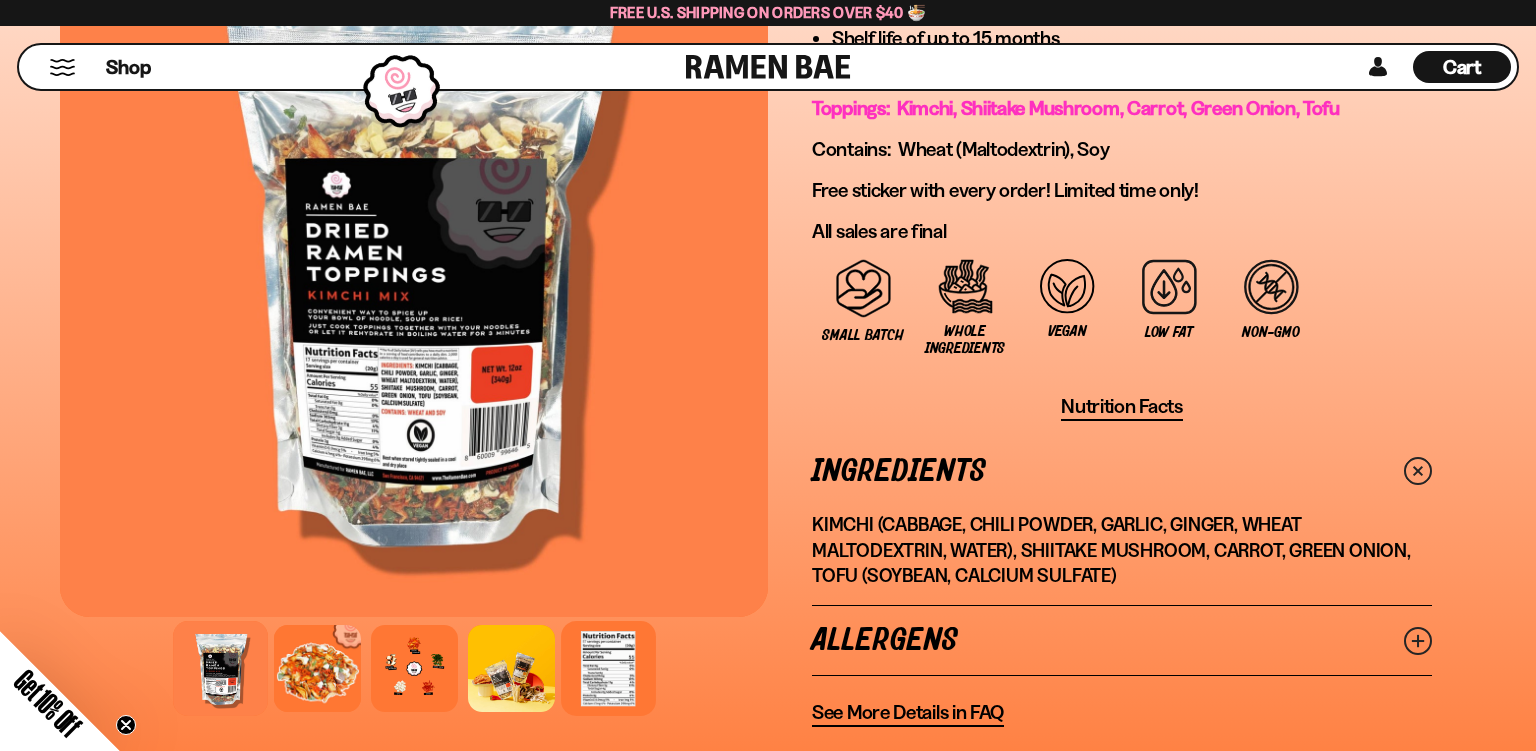 click at bounding box center (608, 668) 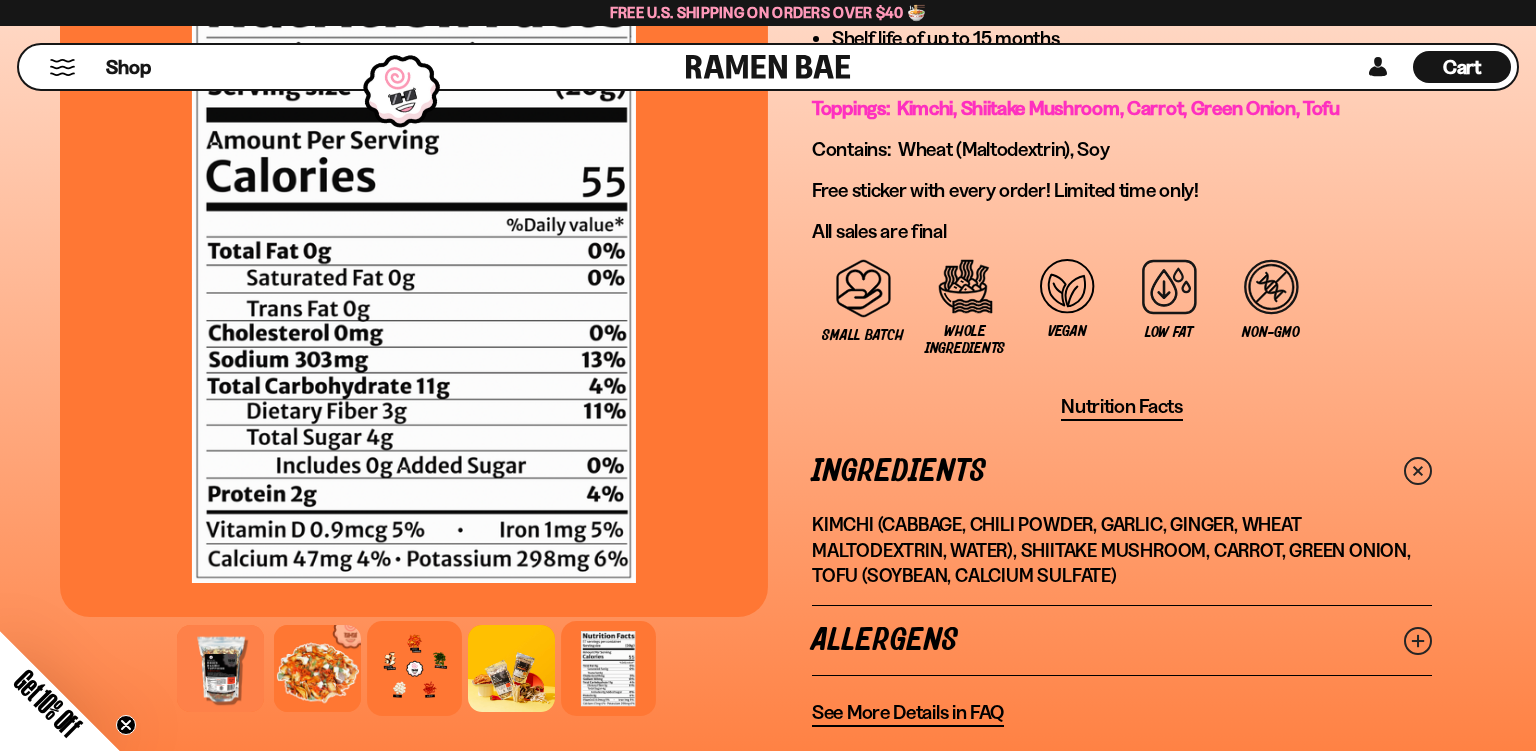 click at bounding box center (414, 668) 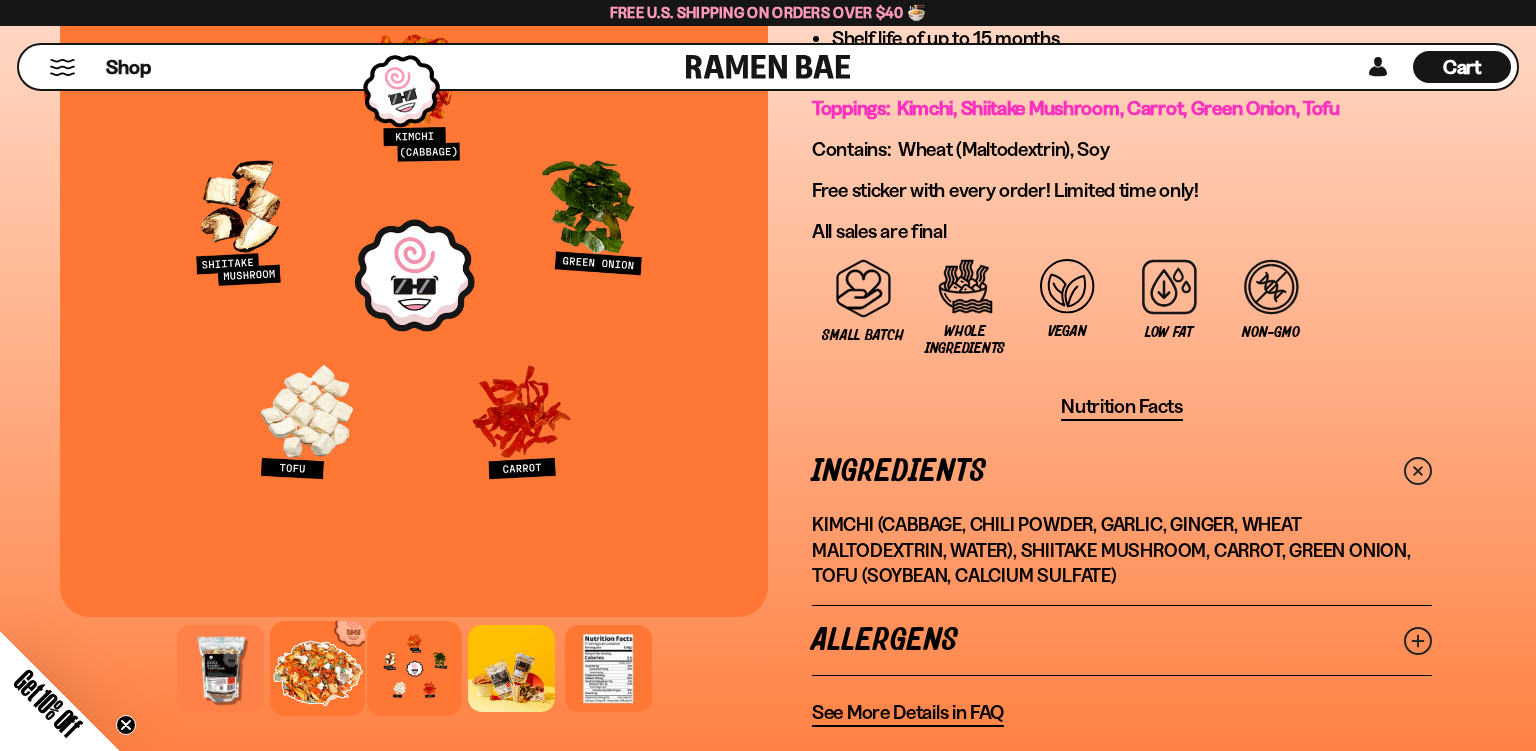 click at bounding box center (317, 668) 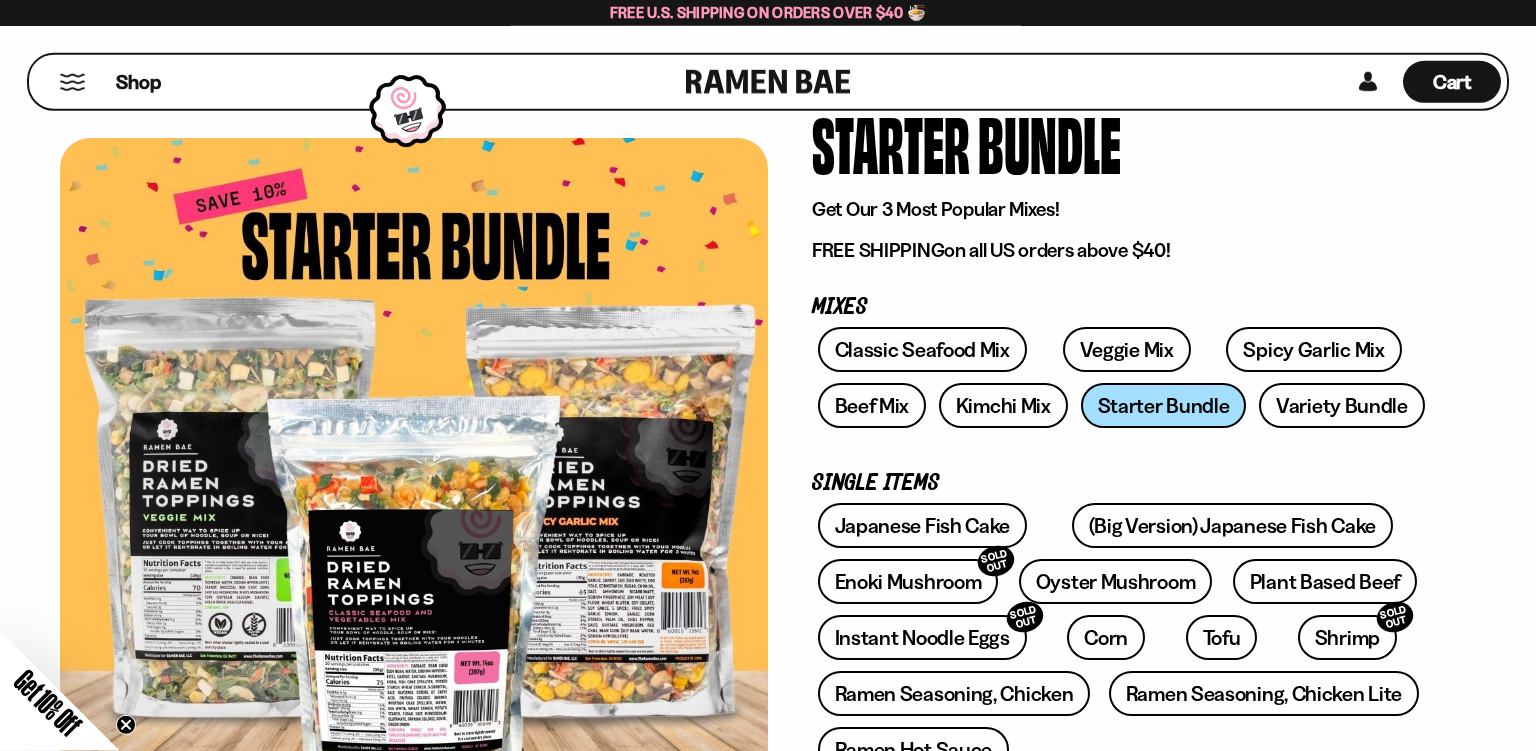 scroll, scrollTop: 105, scrollLeft: 0, axis: vertical 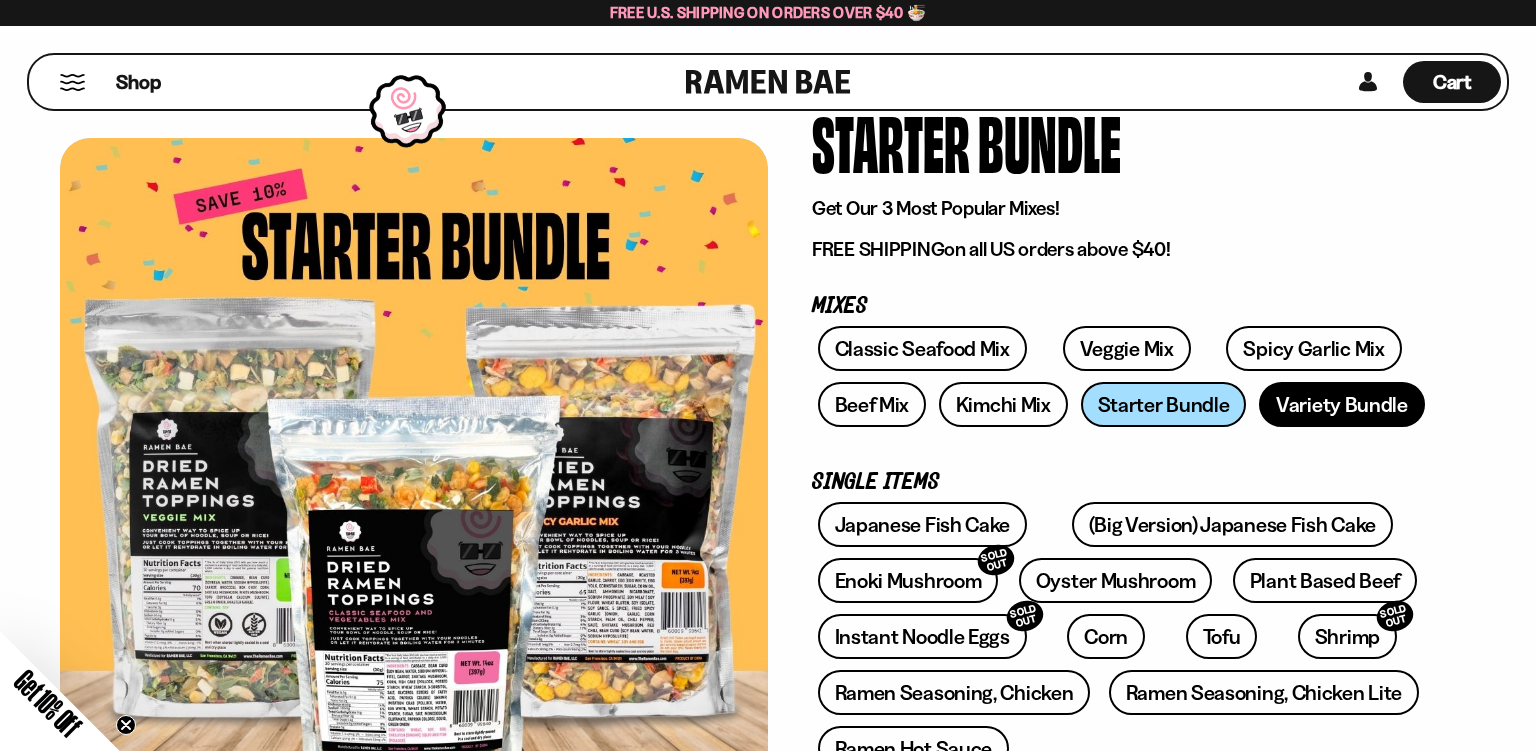 click on "Variety Bundle" at bounding box center (1342, 404) 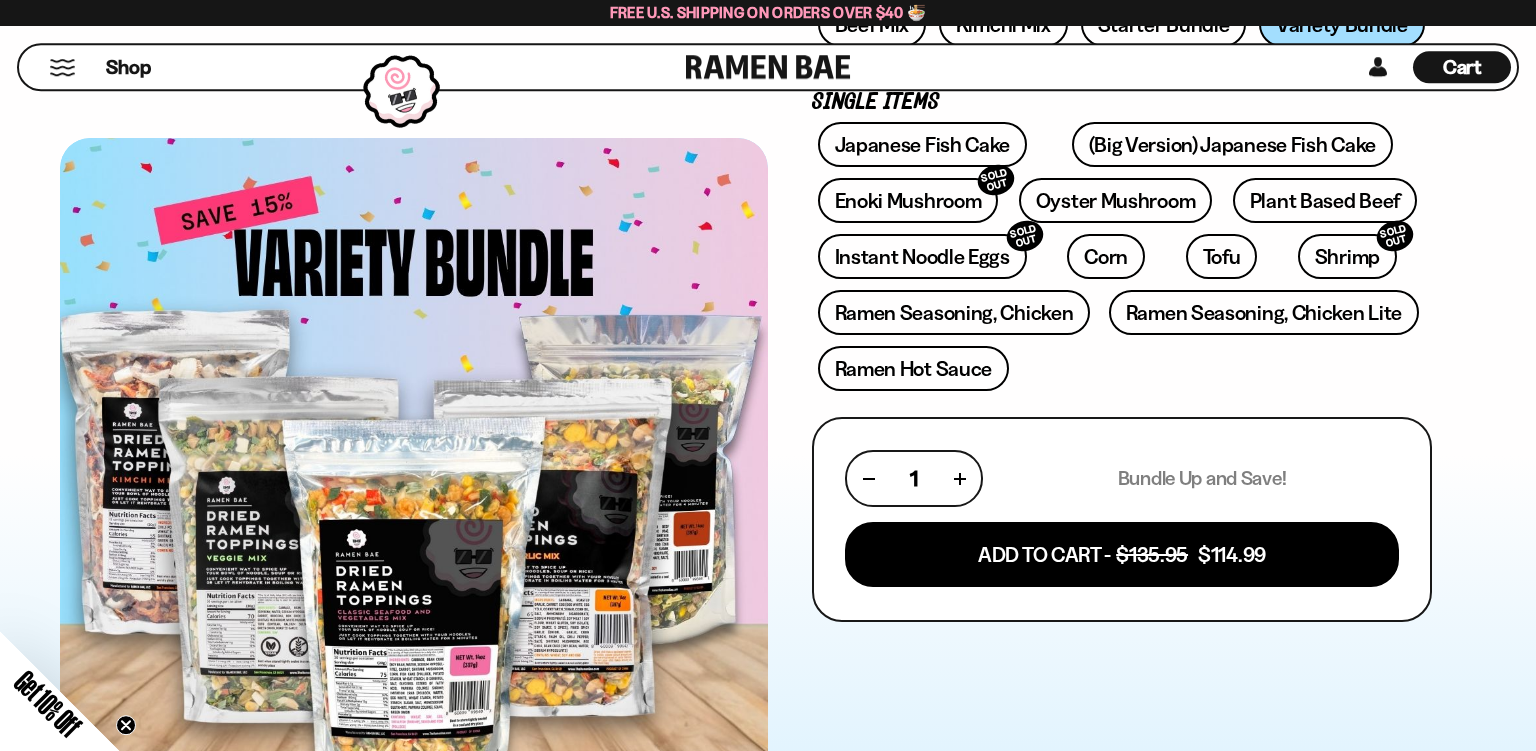 scroll, scrollTop: 528, scrollLeft: 0, axis: vertical 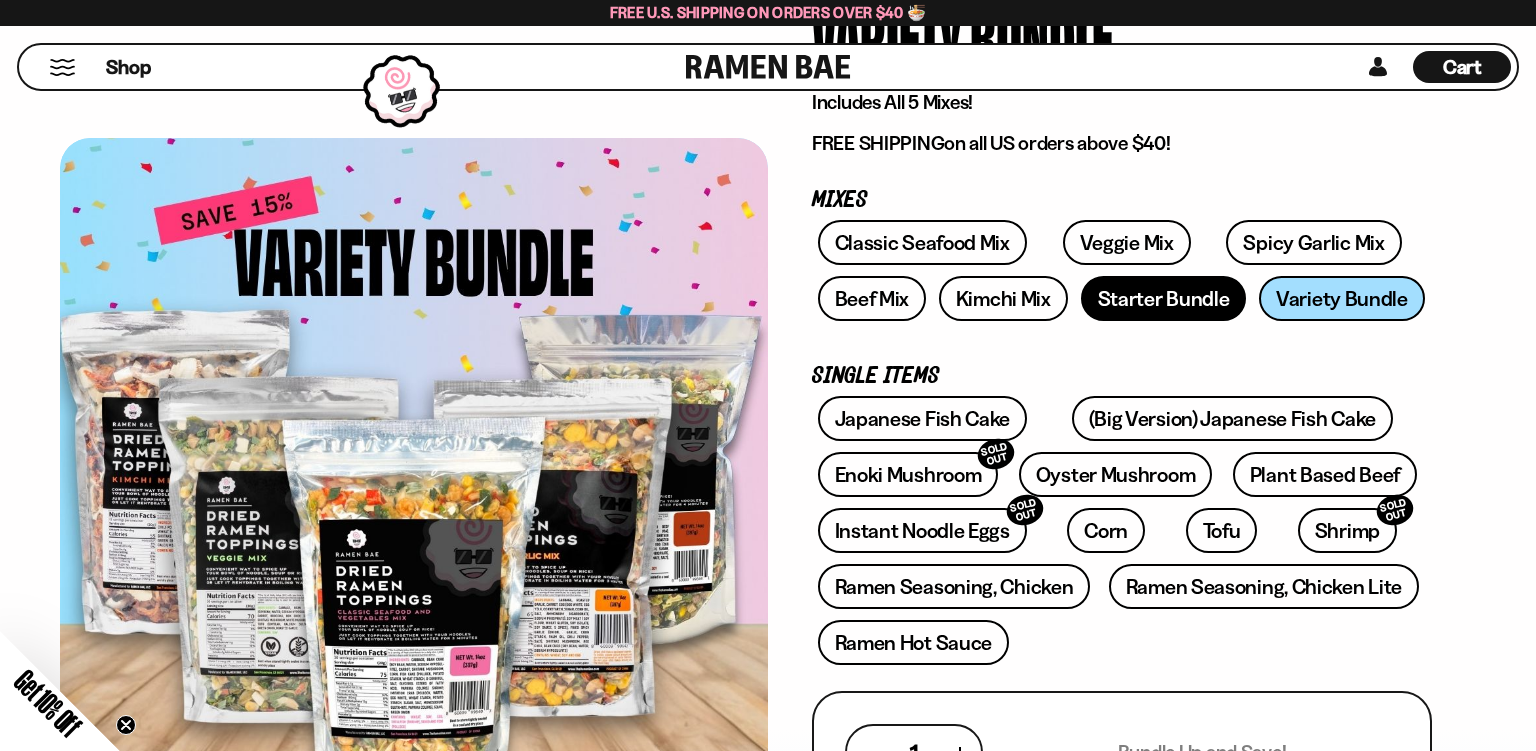 click on "Starter Bundle" at bounding box center [1164, 298] 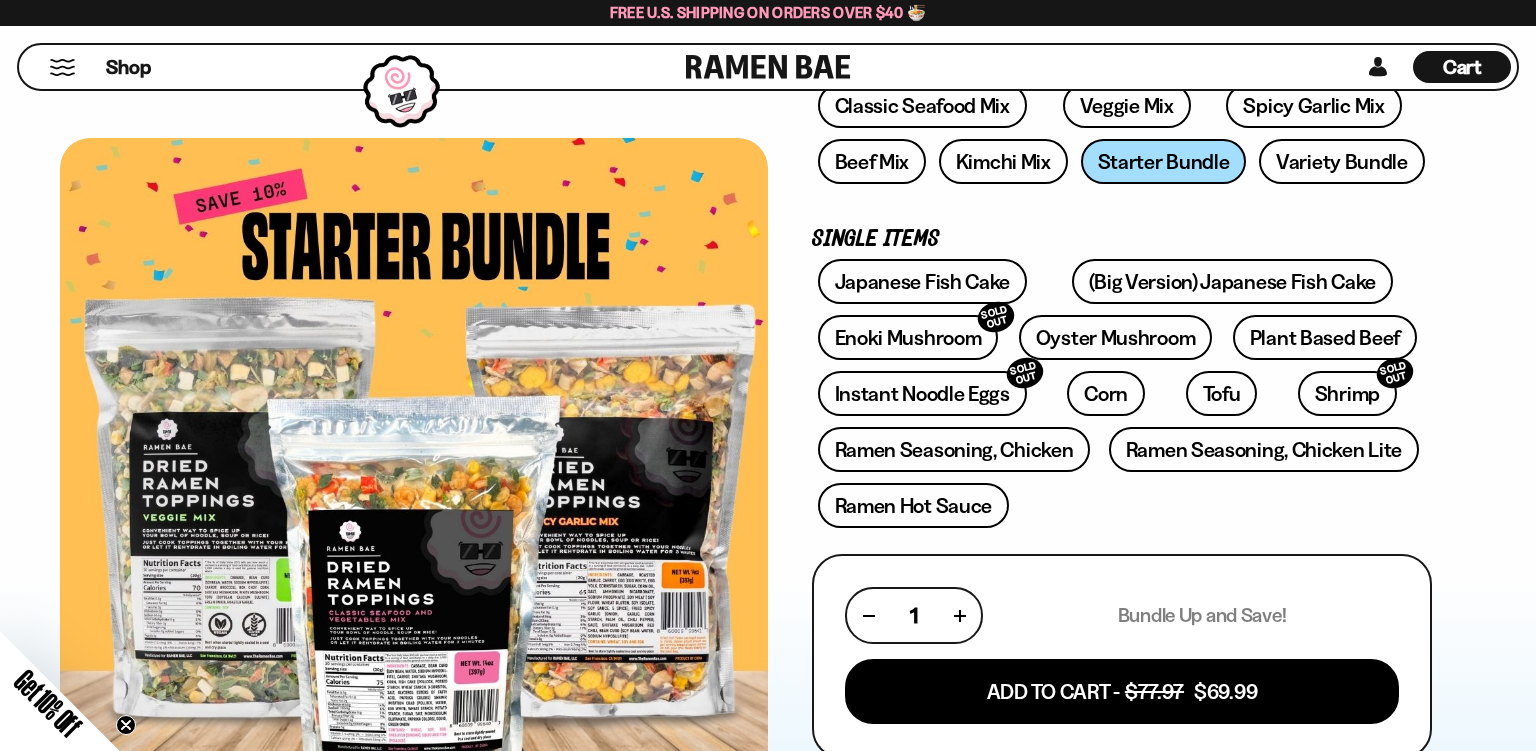 scroll, scrollTop: 316, scrollLeft: 0, axis: vertical 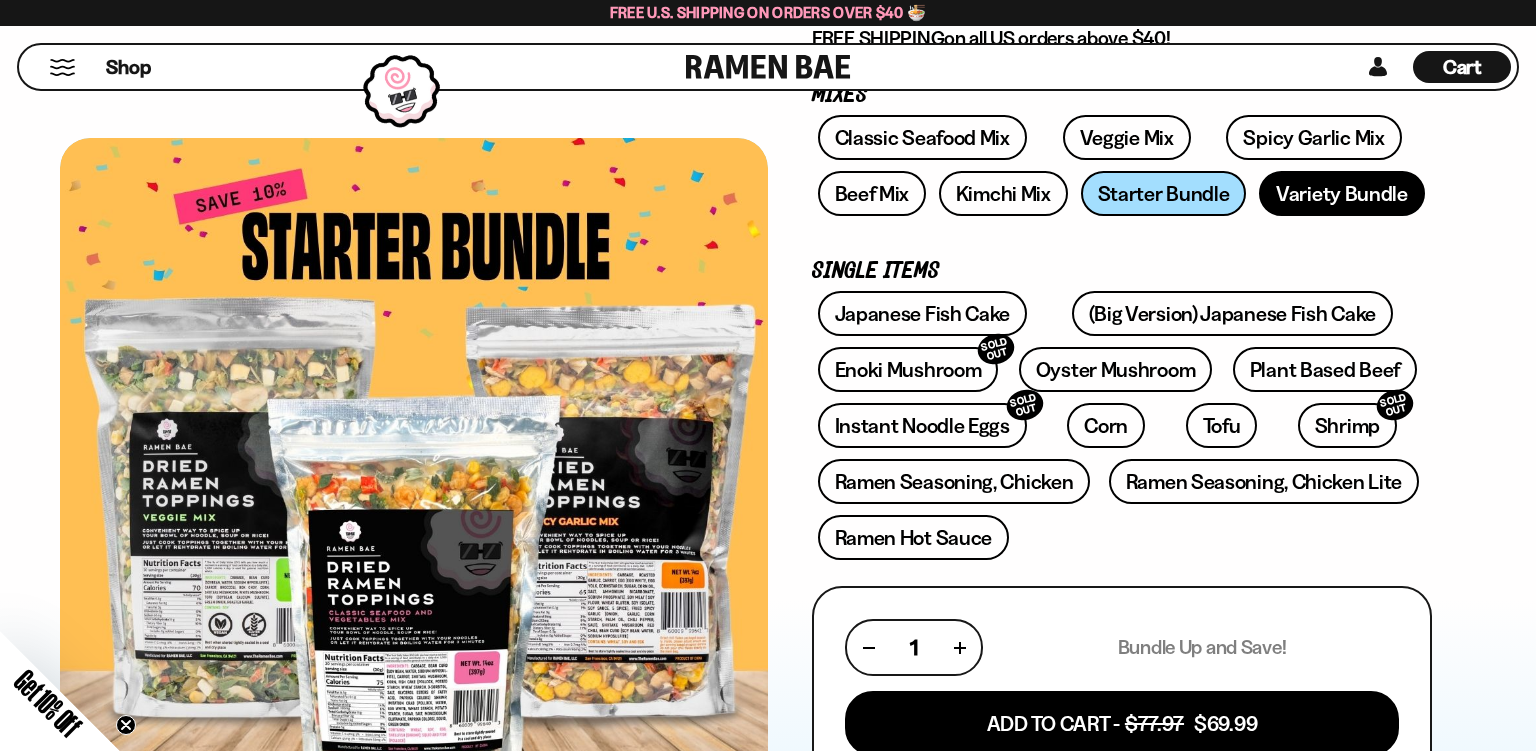 click on "Variety Bundle" at bounding box center [1342, 193] 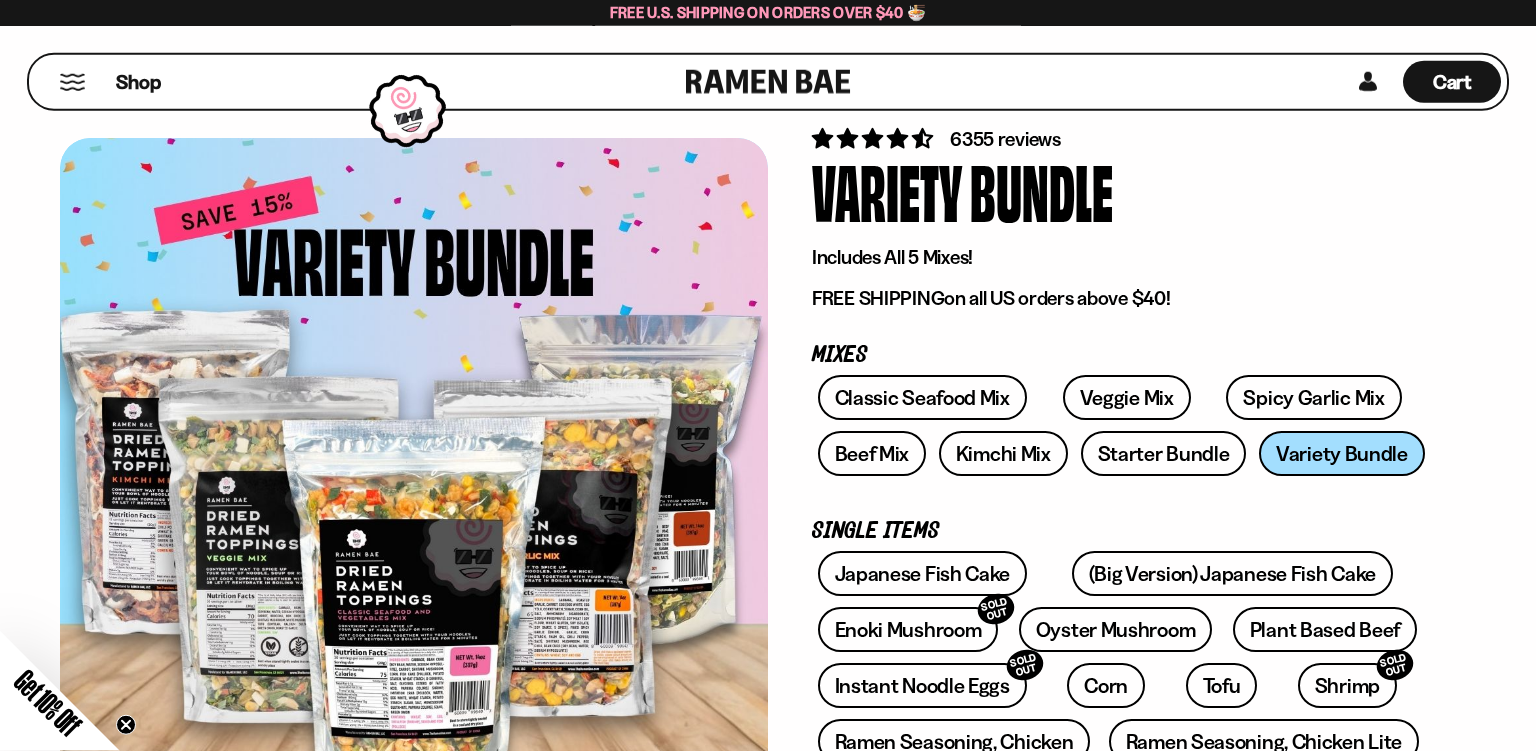 scroll, scrollTop: 0, scrollLeft: 0, axis: both 